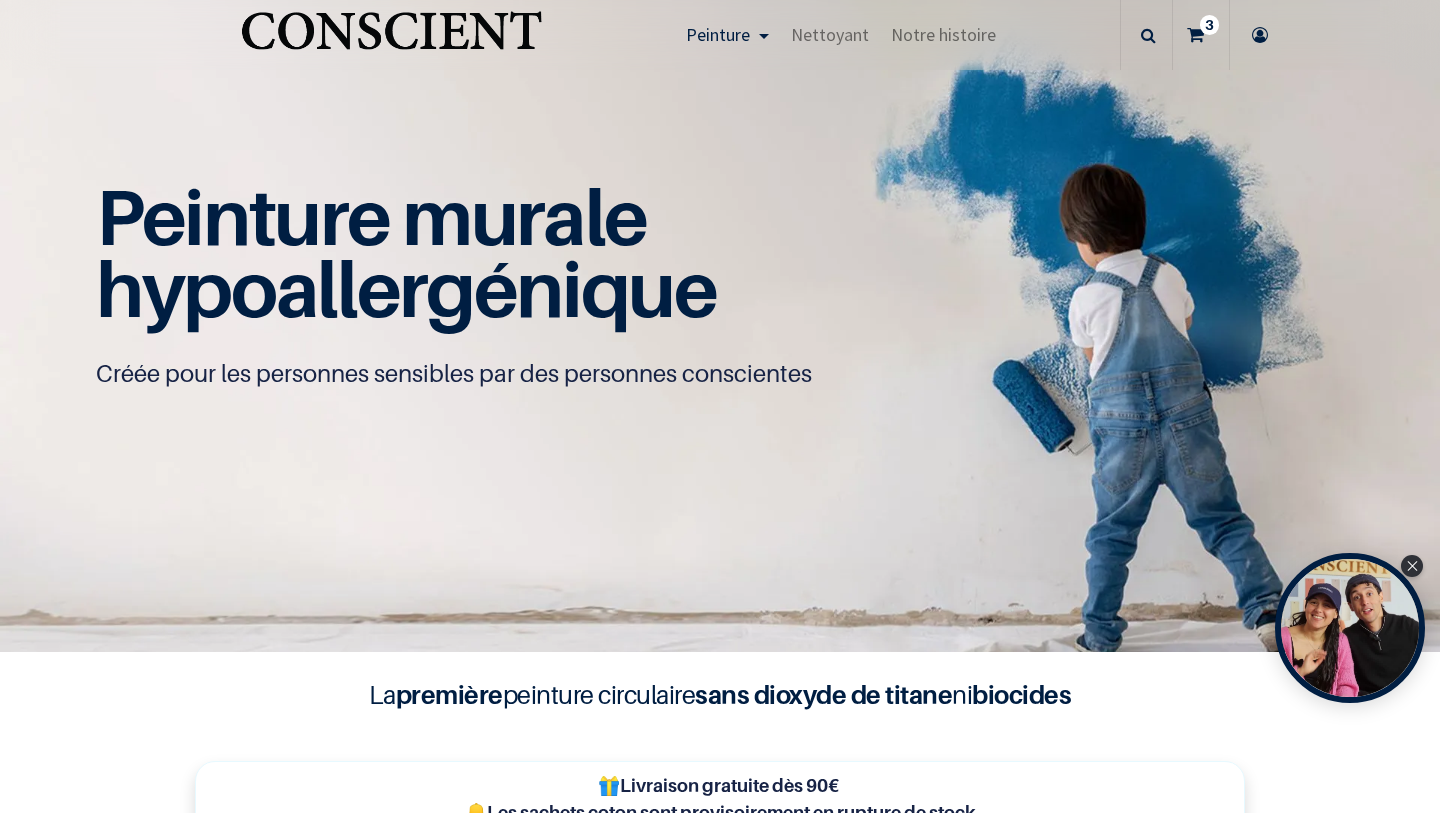scroll, scrollTop: 0, scrollLeft: 0, axis: both 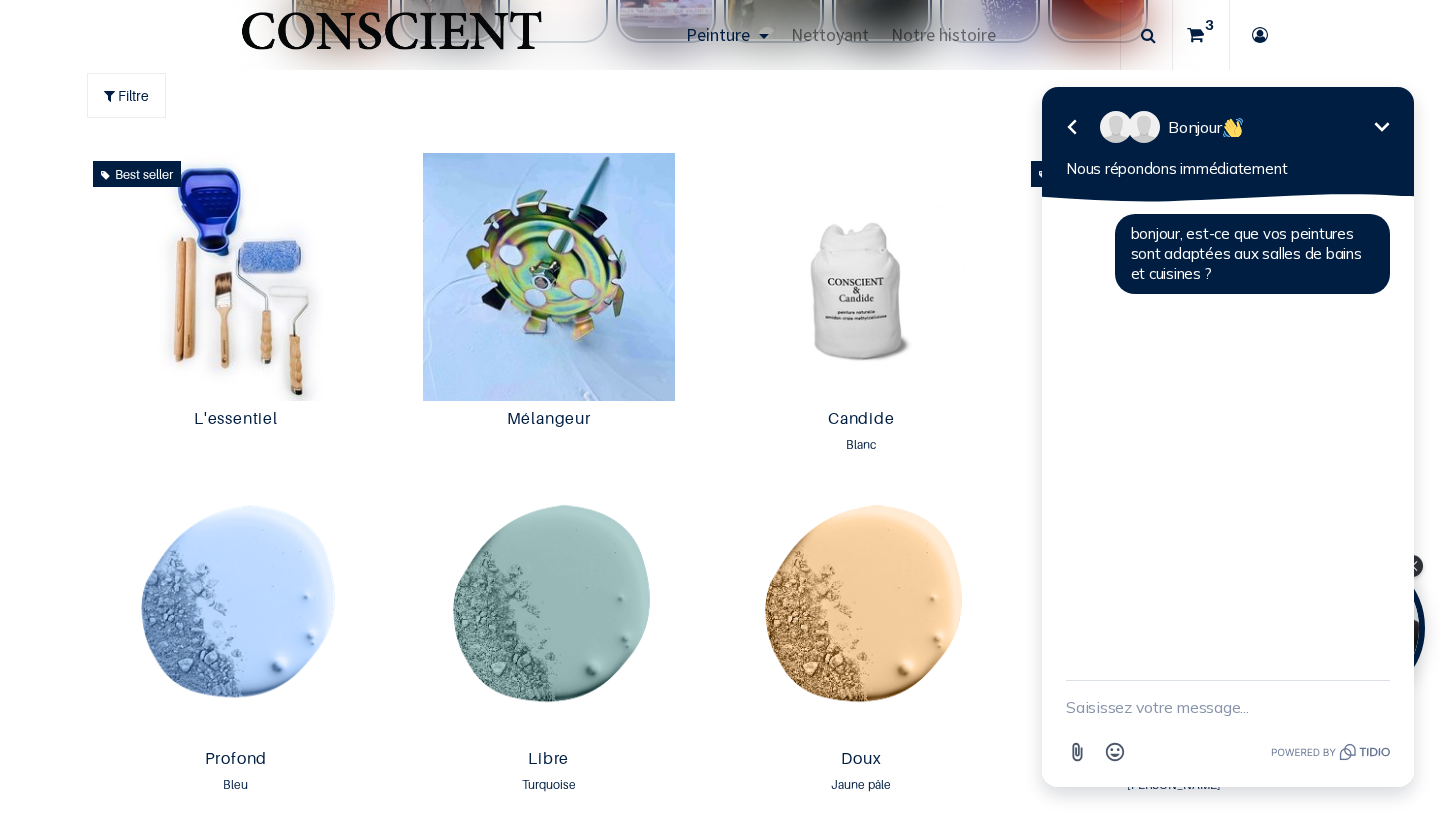 click 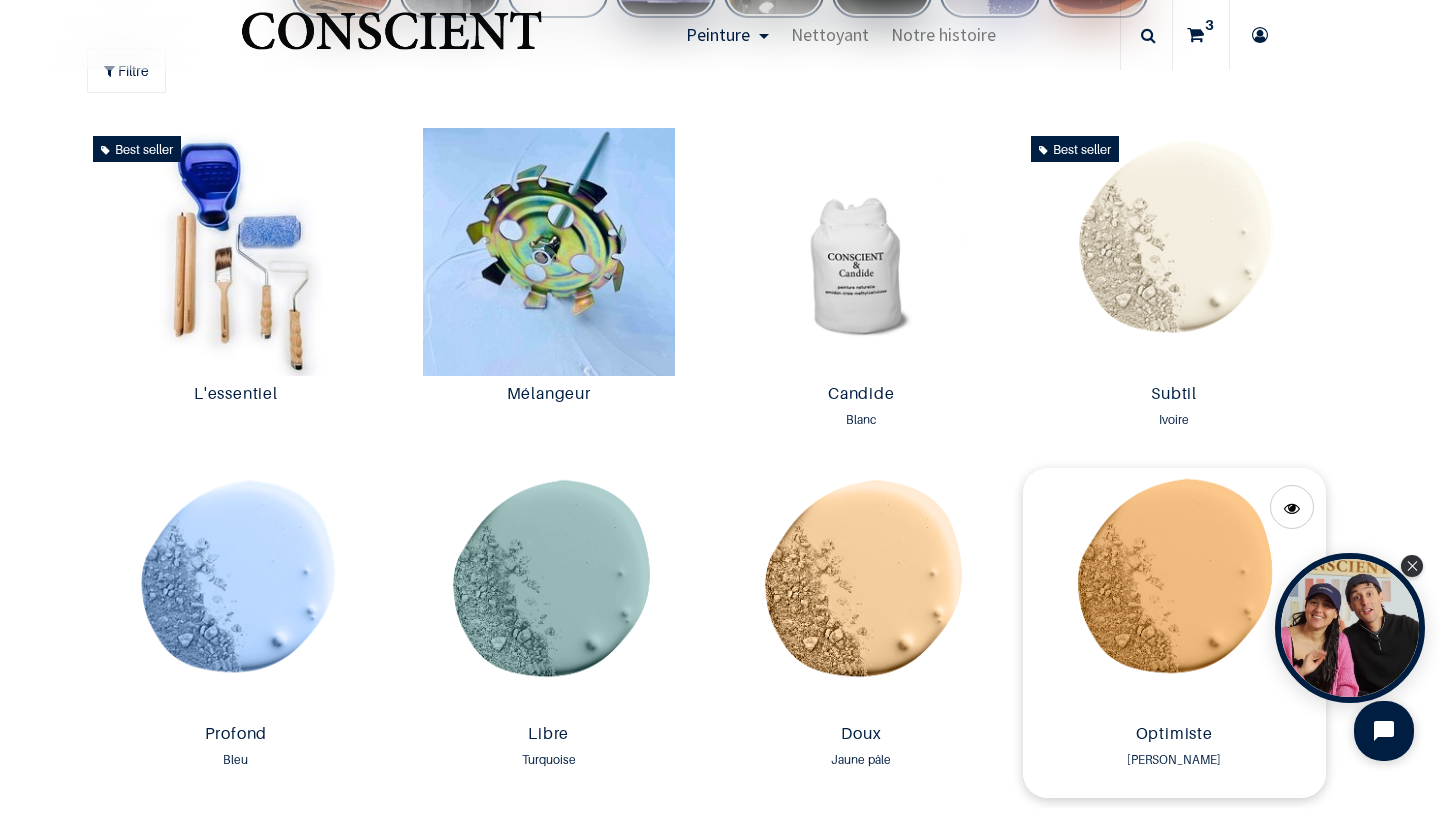 scroll, scrollTop: 1084, scrollLeft: 0, axis: vertical 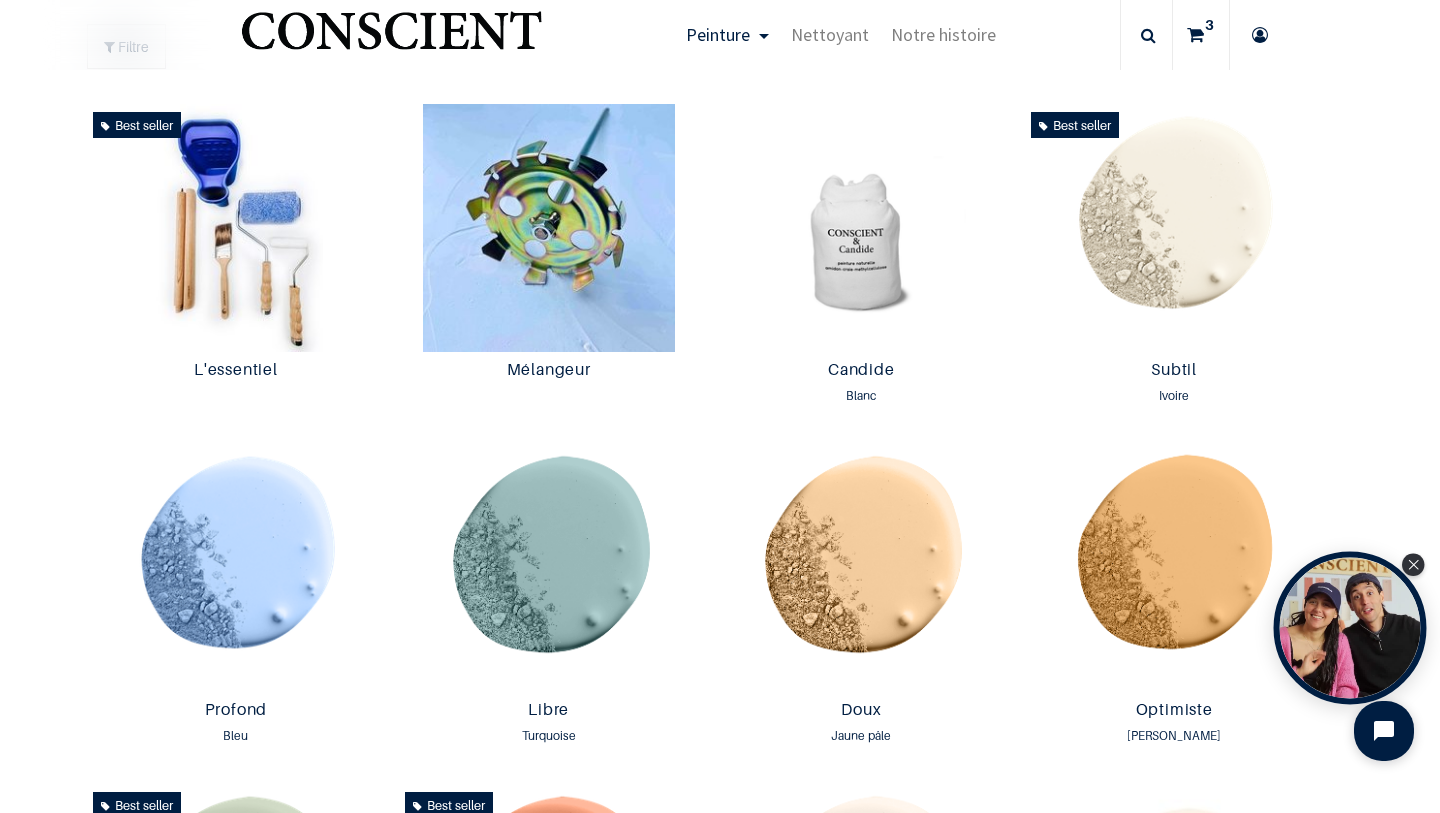 click at bounding box center [1350, 628] 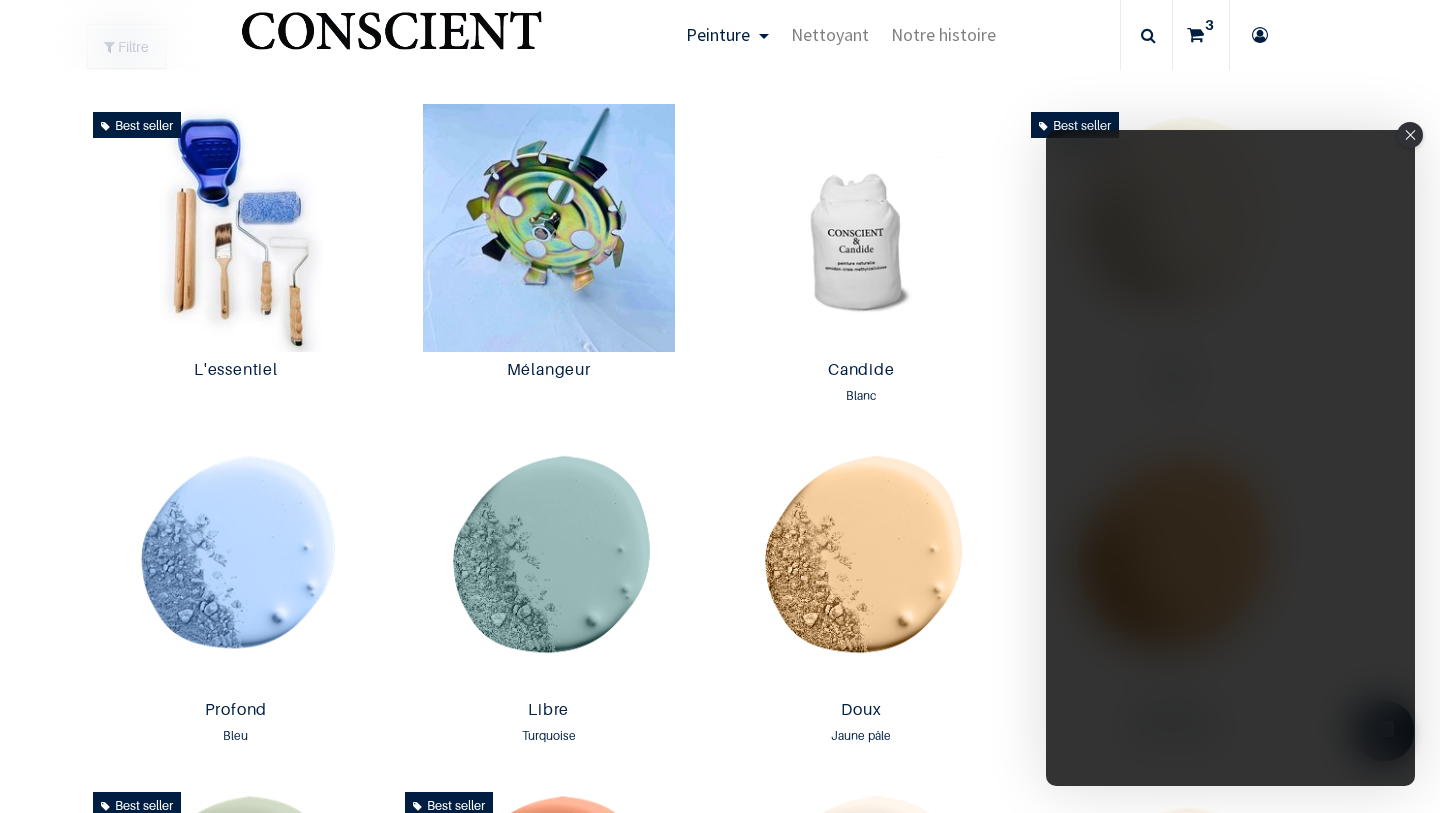 click at bounding box center [1410, 135] 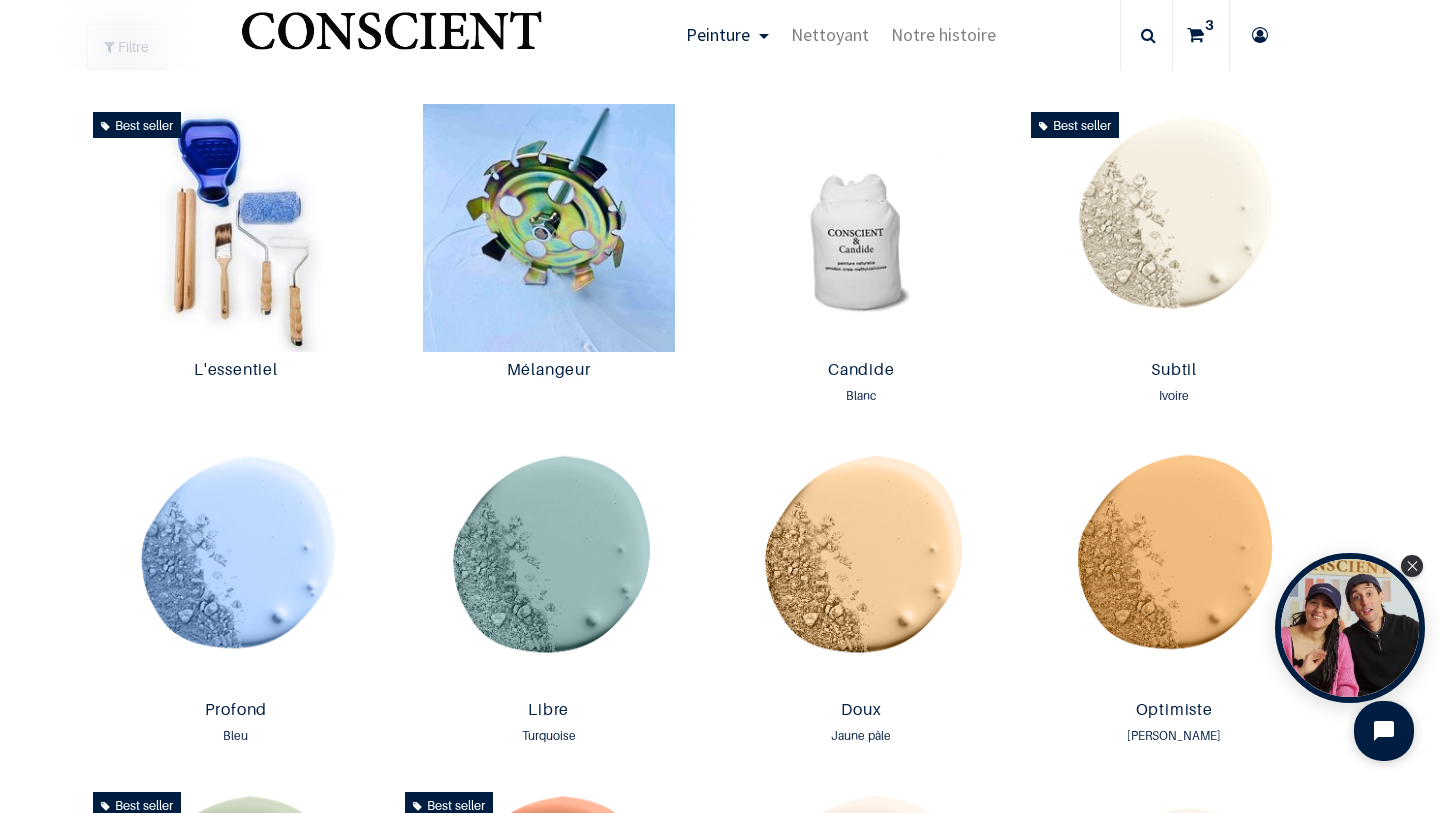 click at bounding box center (1195, 35) 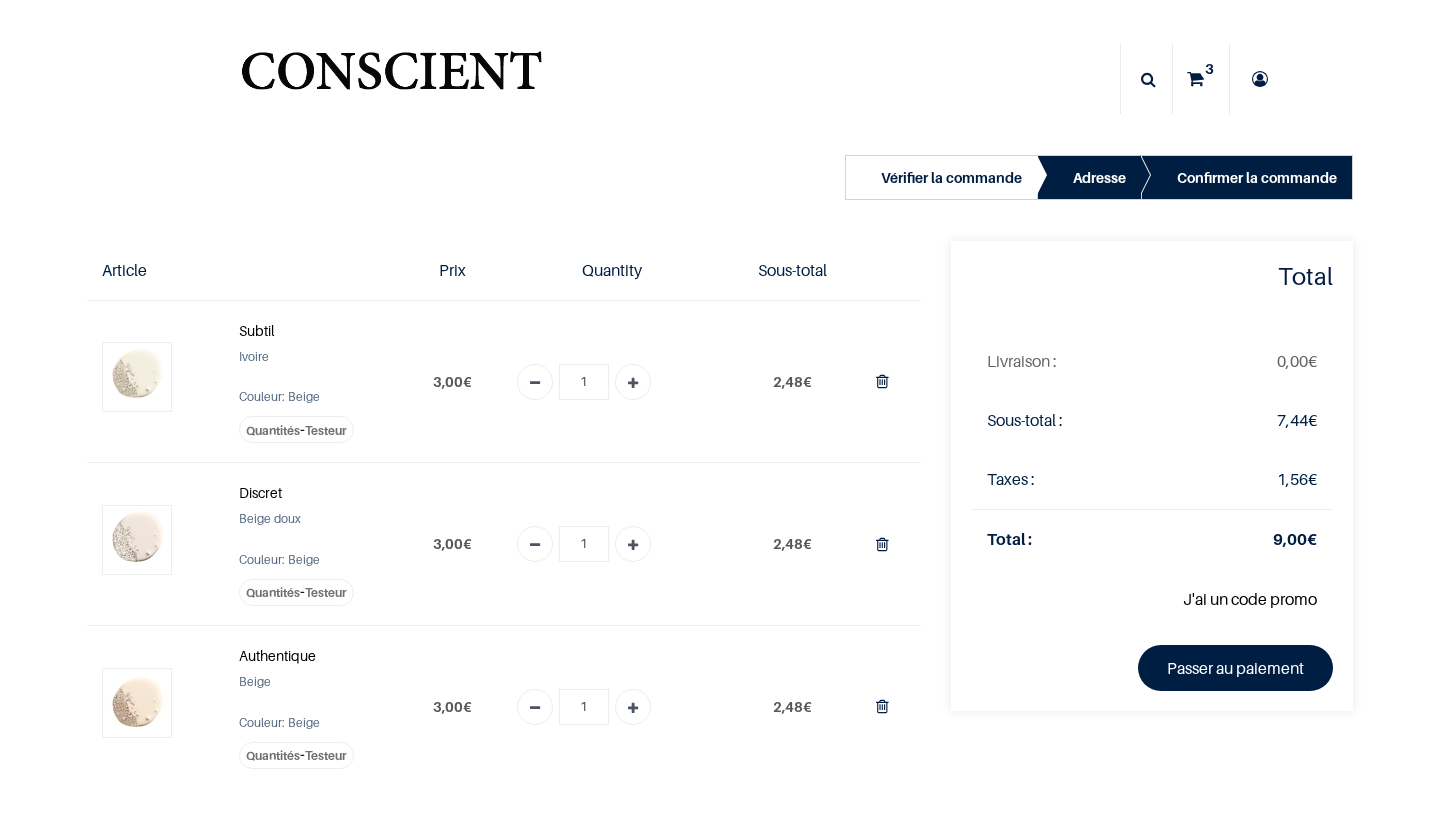 scroll, scrollTop: 0, scrollLeft: 0, axis: both 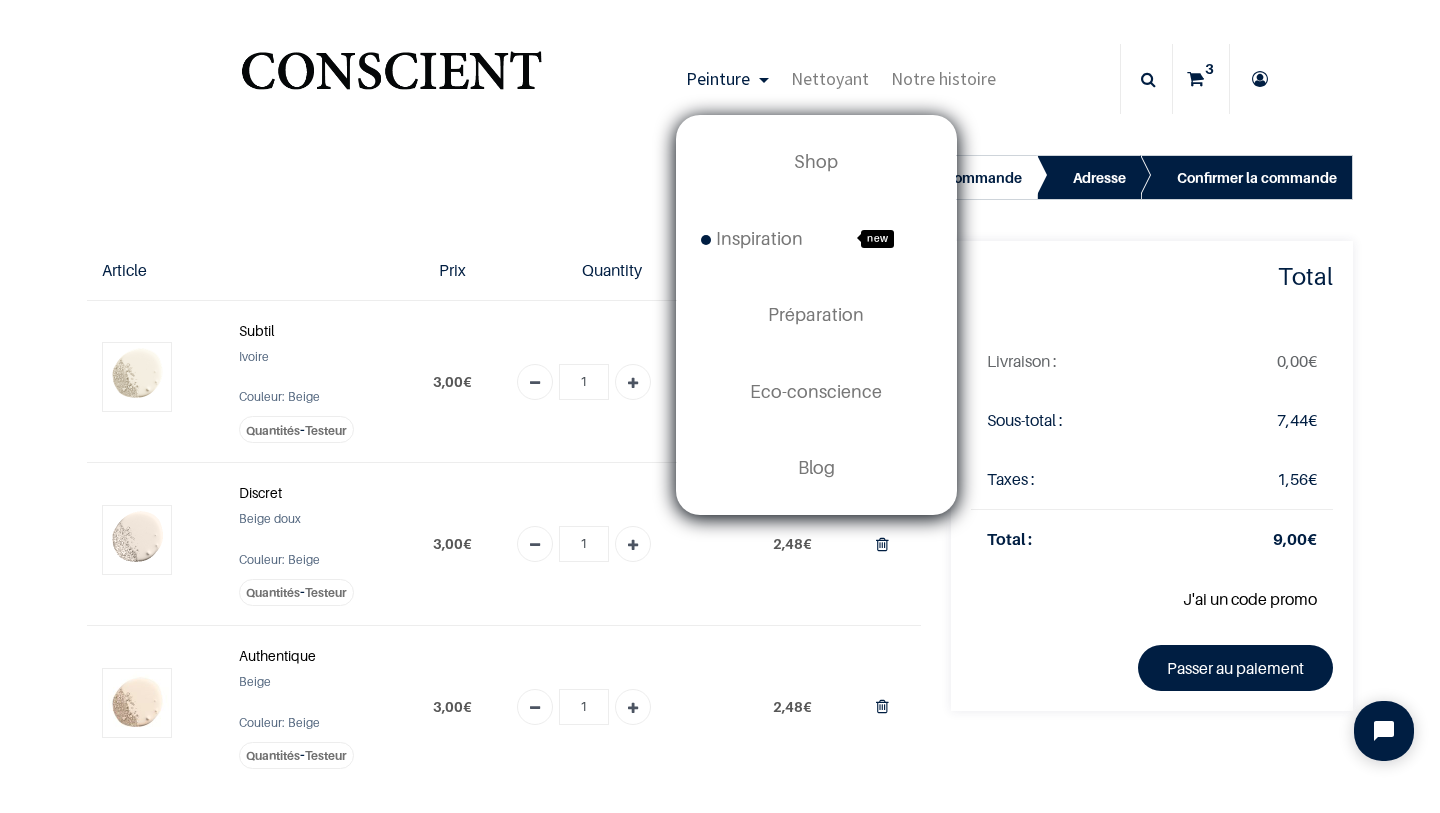 click on "Peinture" at bounding box center (727, 79) 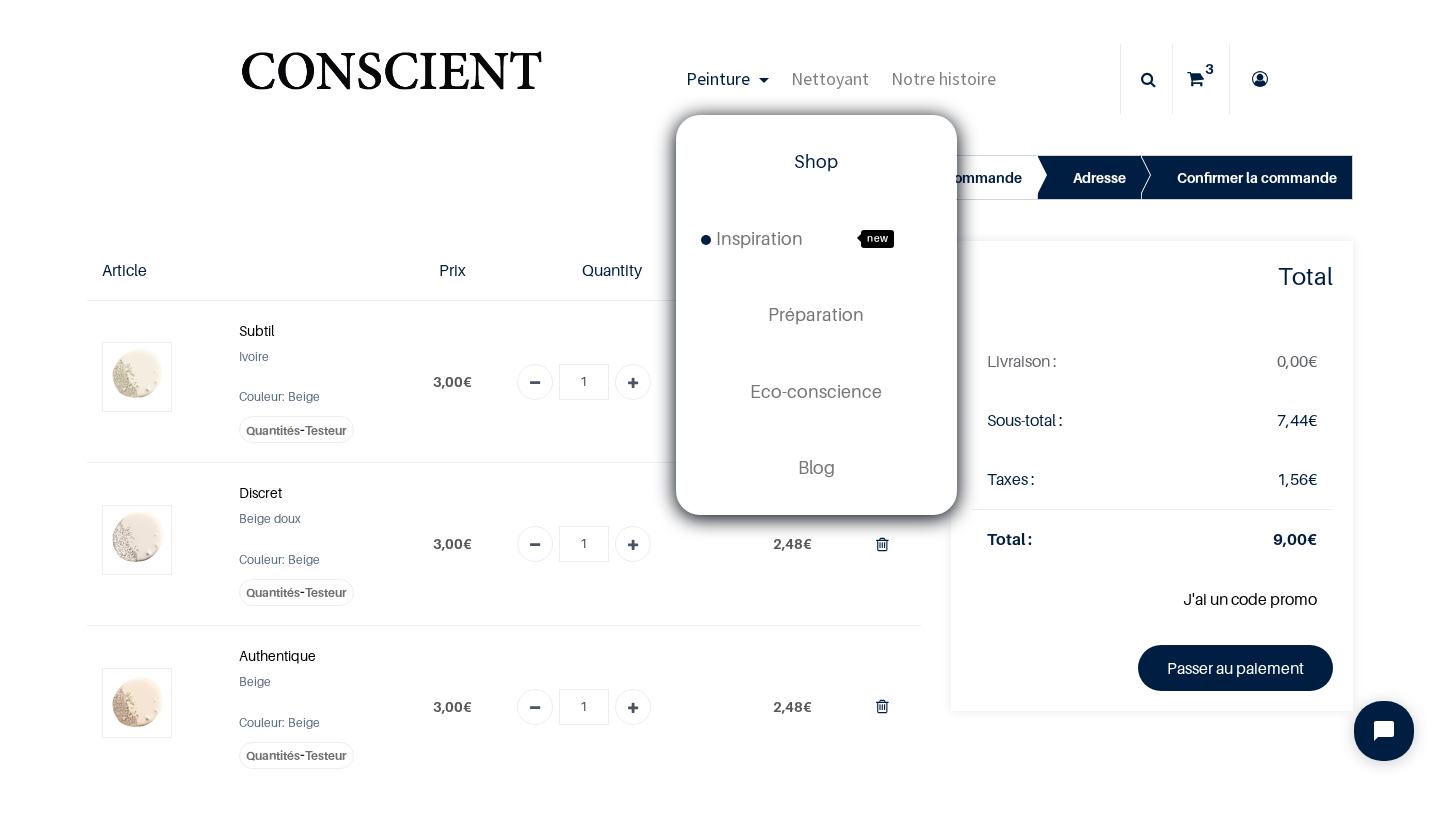 click on "Shop" at bounding box center [816, 161] 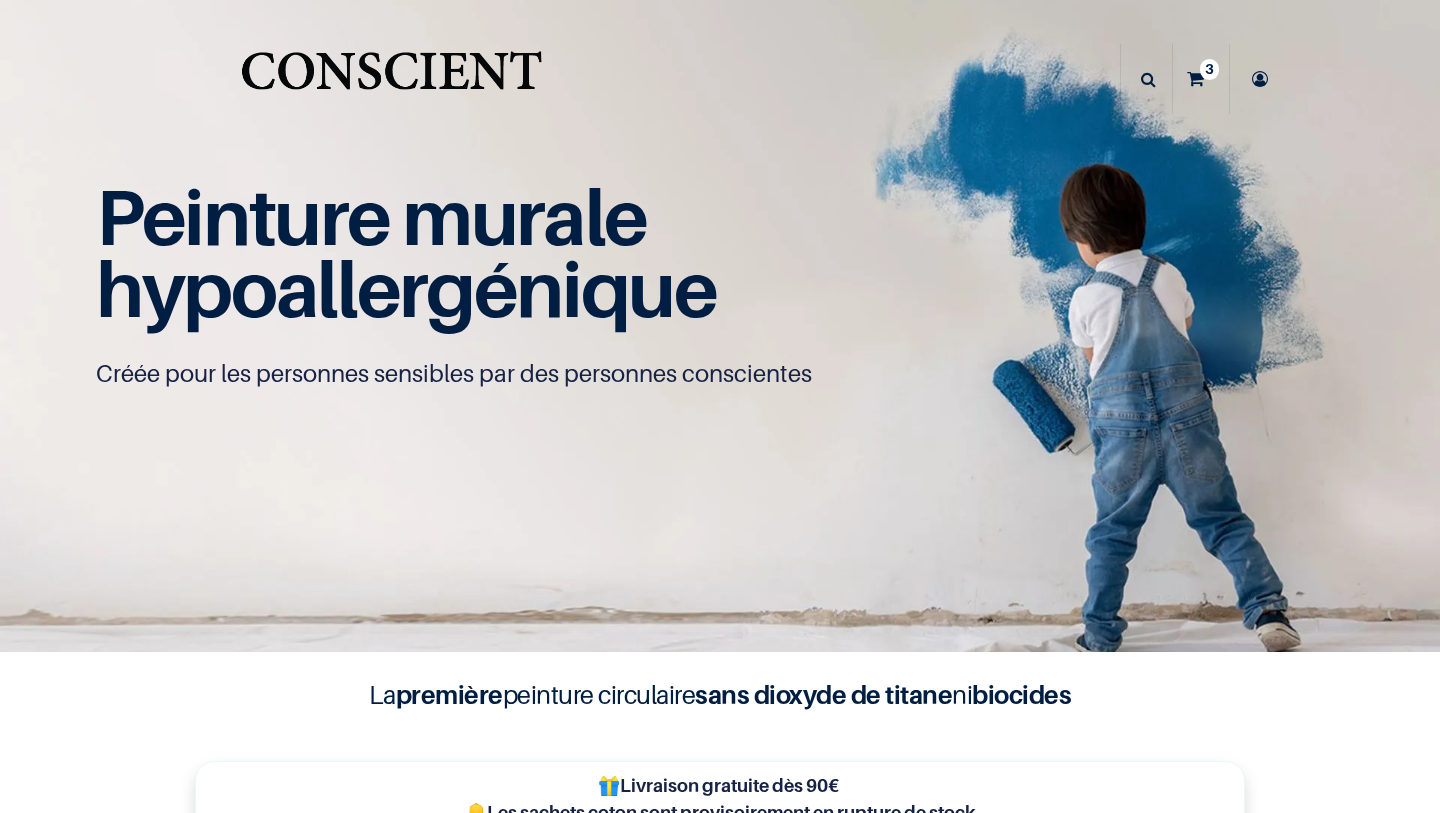 scroll, scrollTop: 0, scrollLeft: 0, axis: both 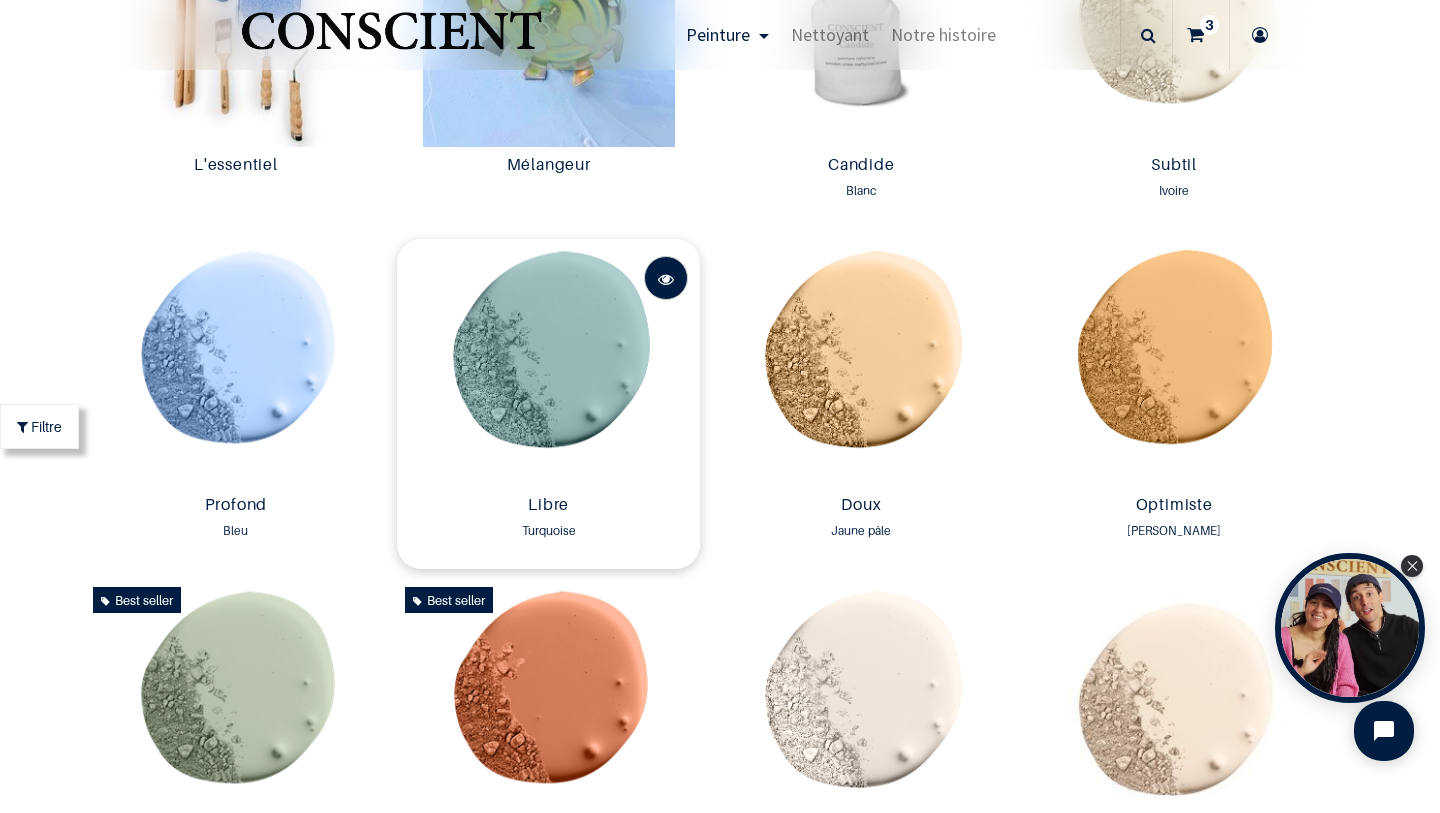 click at bounding box center (666, 279) 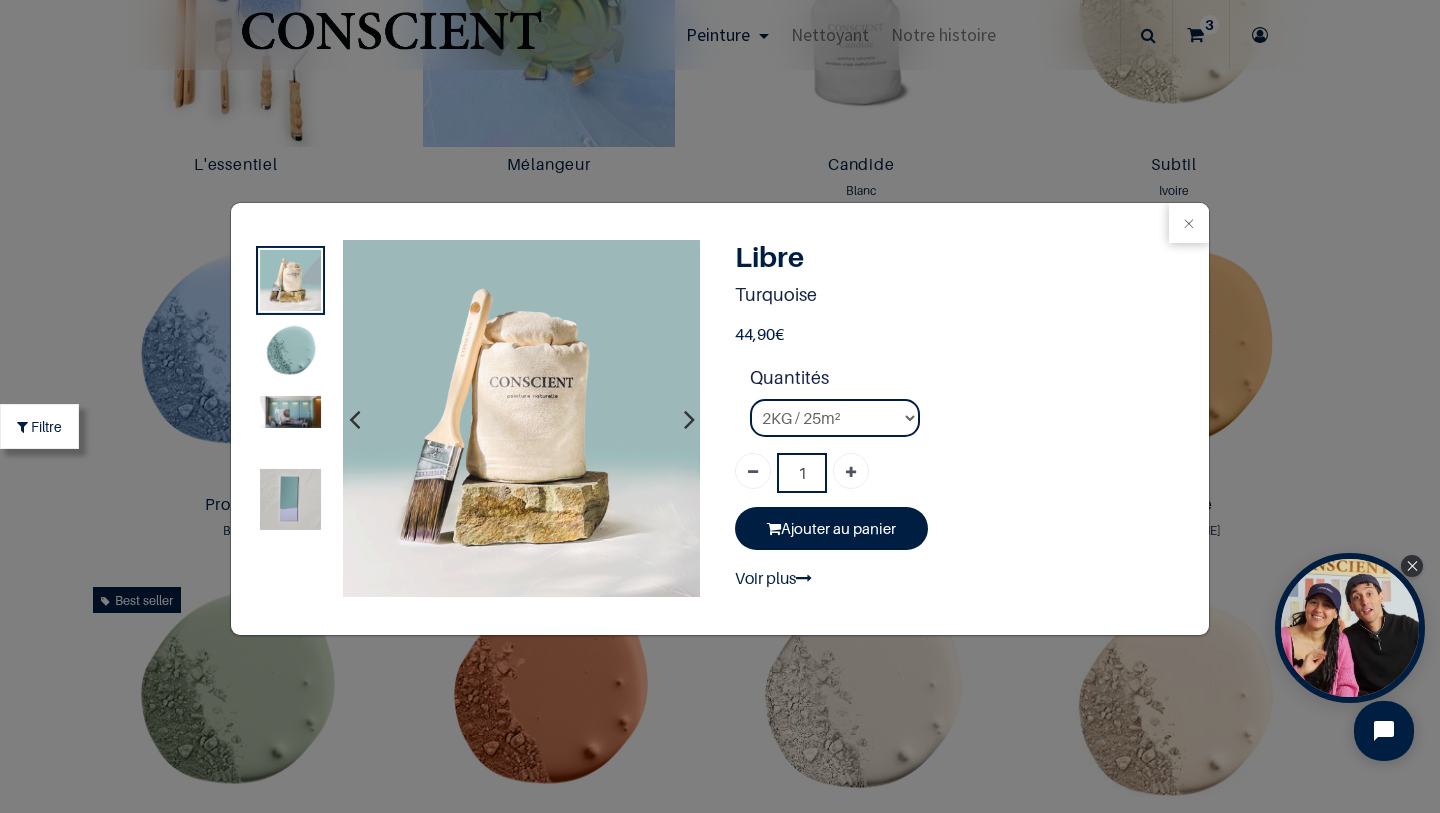 click at bounding box center (290, 352) 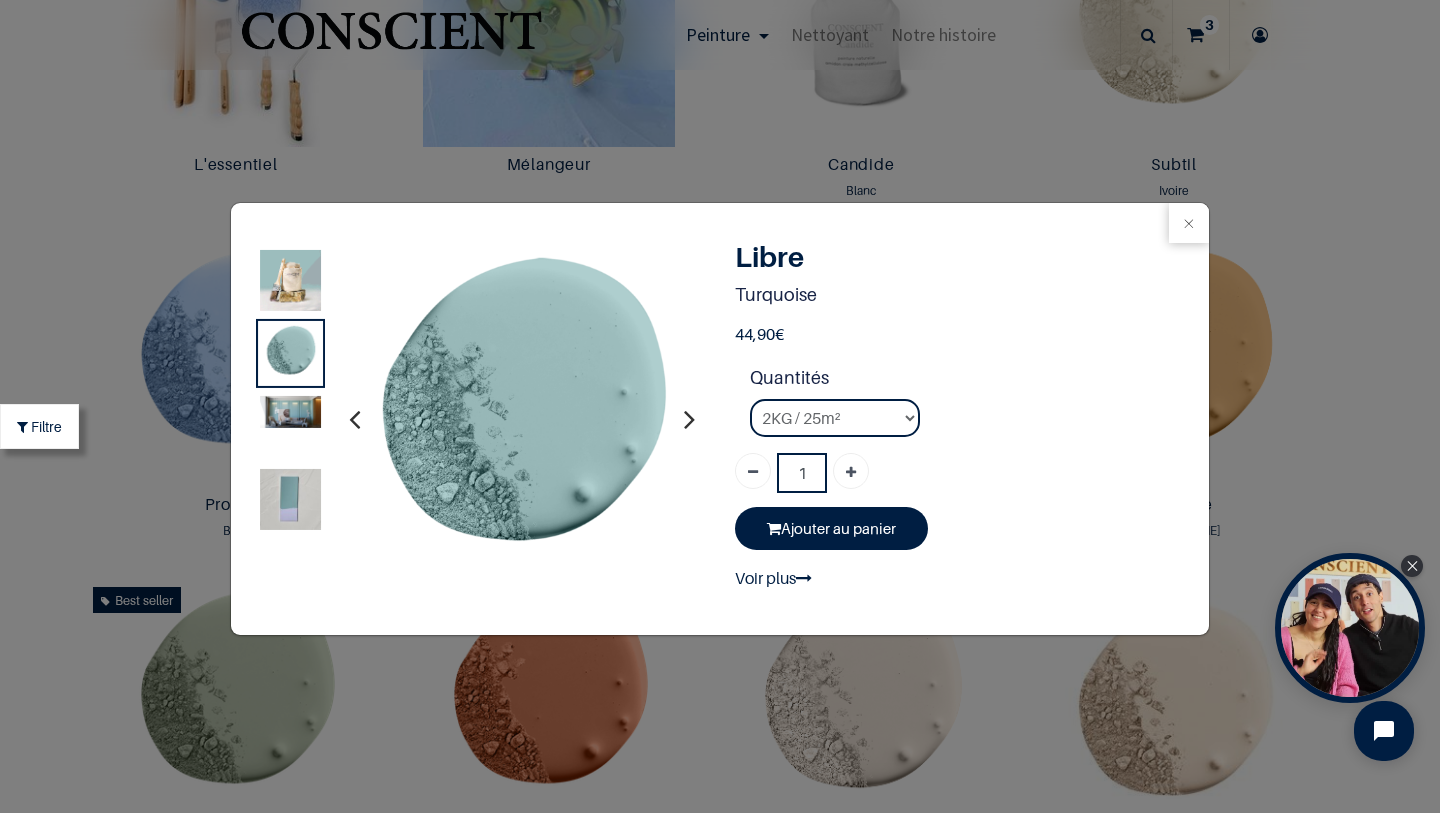 click at bounding box center [290, 412] 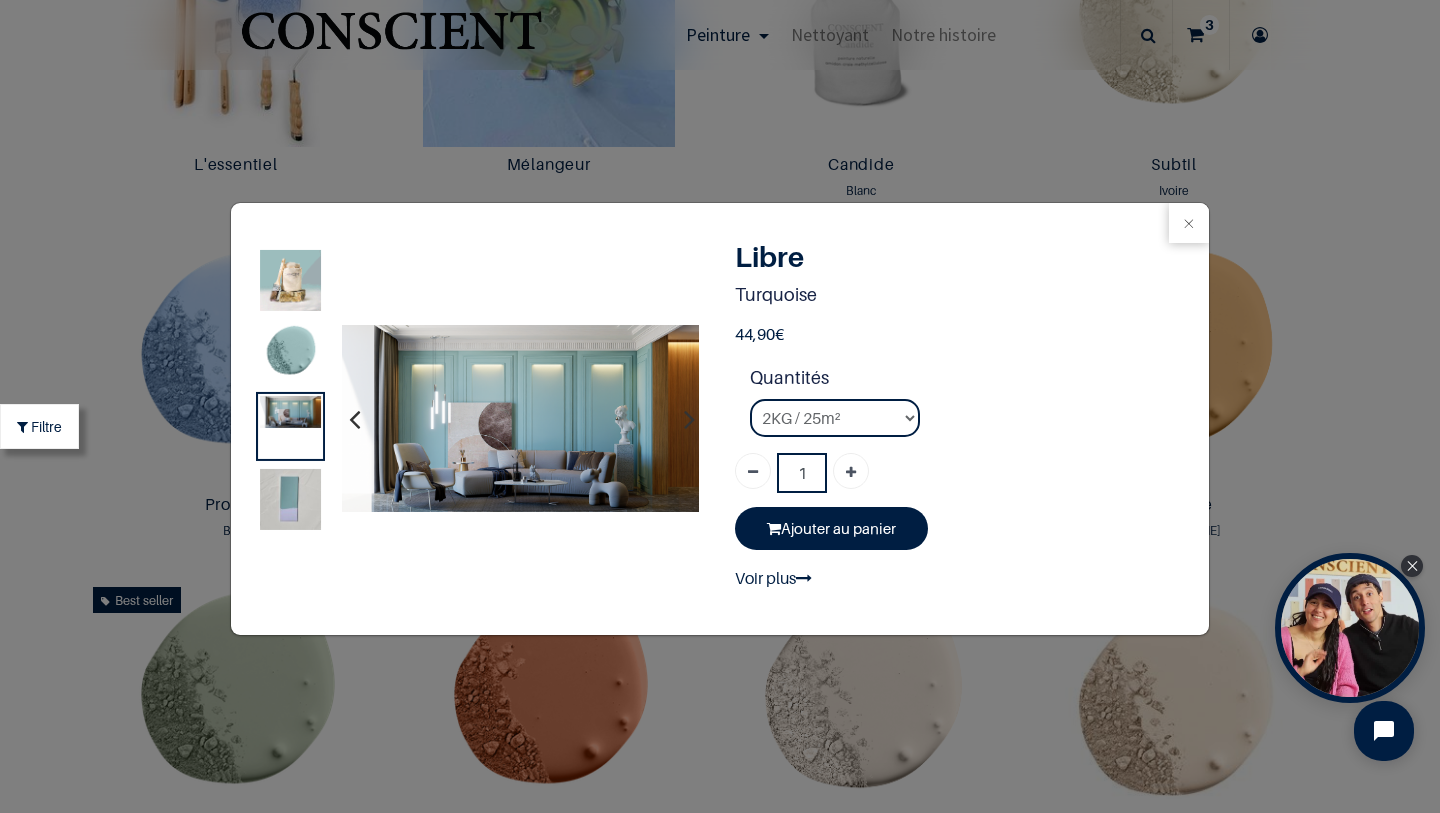 click at bounding box center (290, 499) 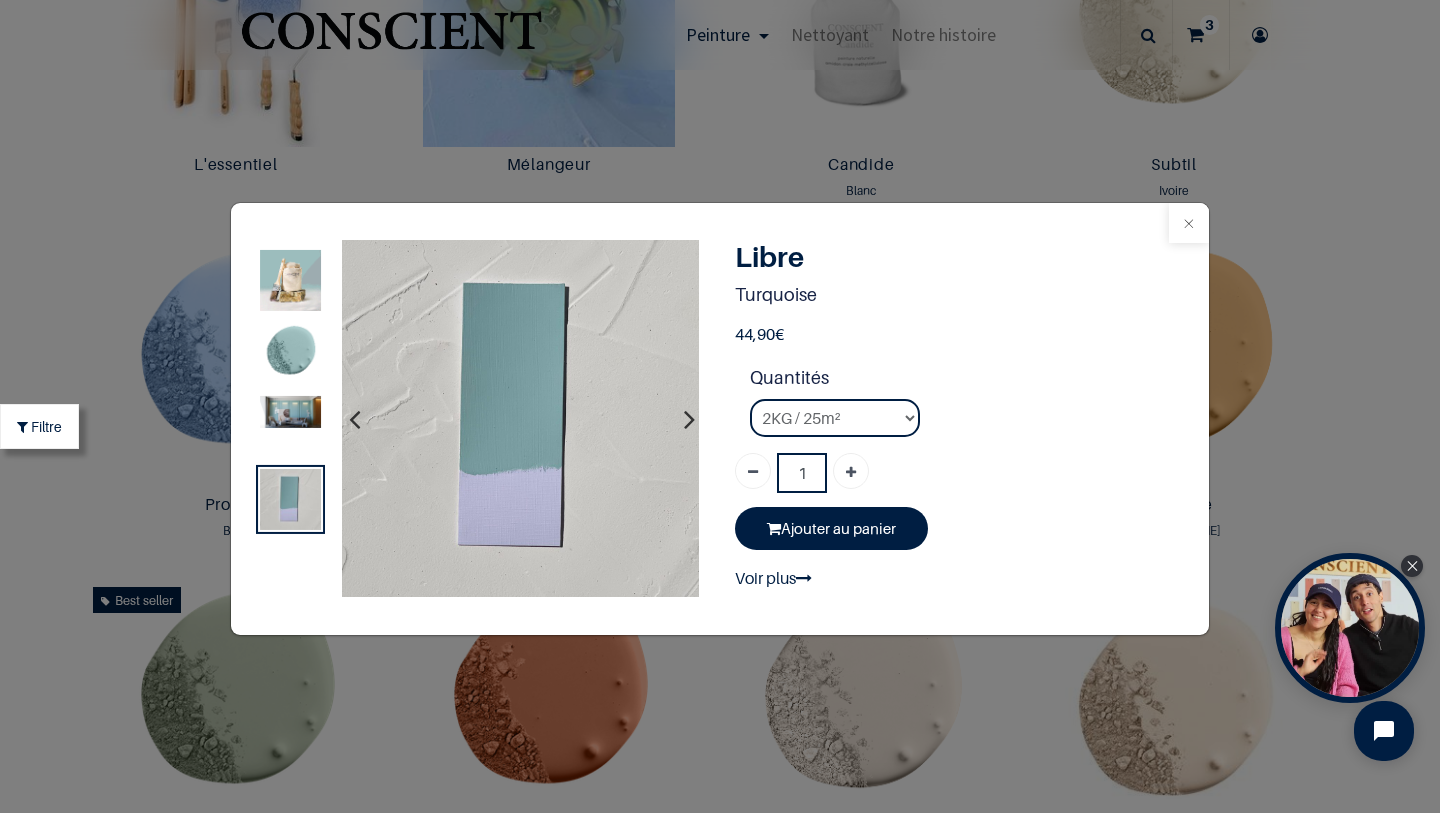 click at bounding box center [1189, 223] 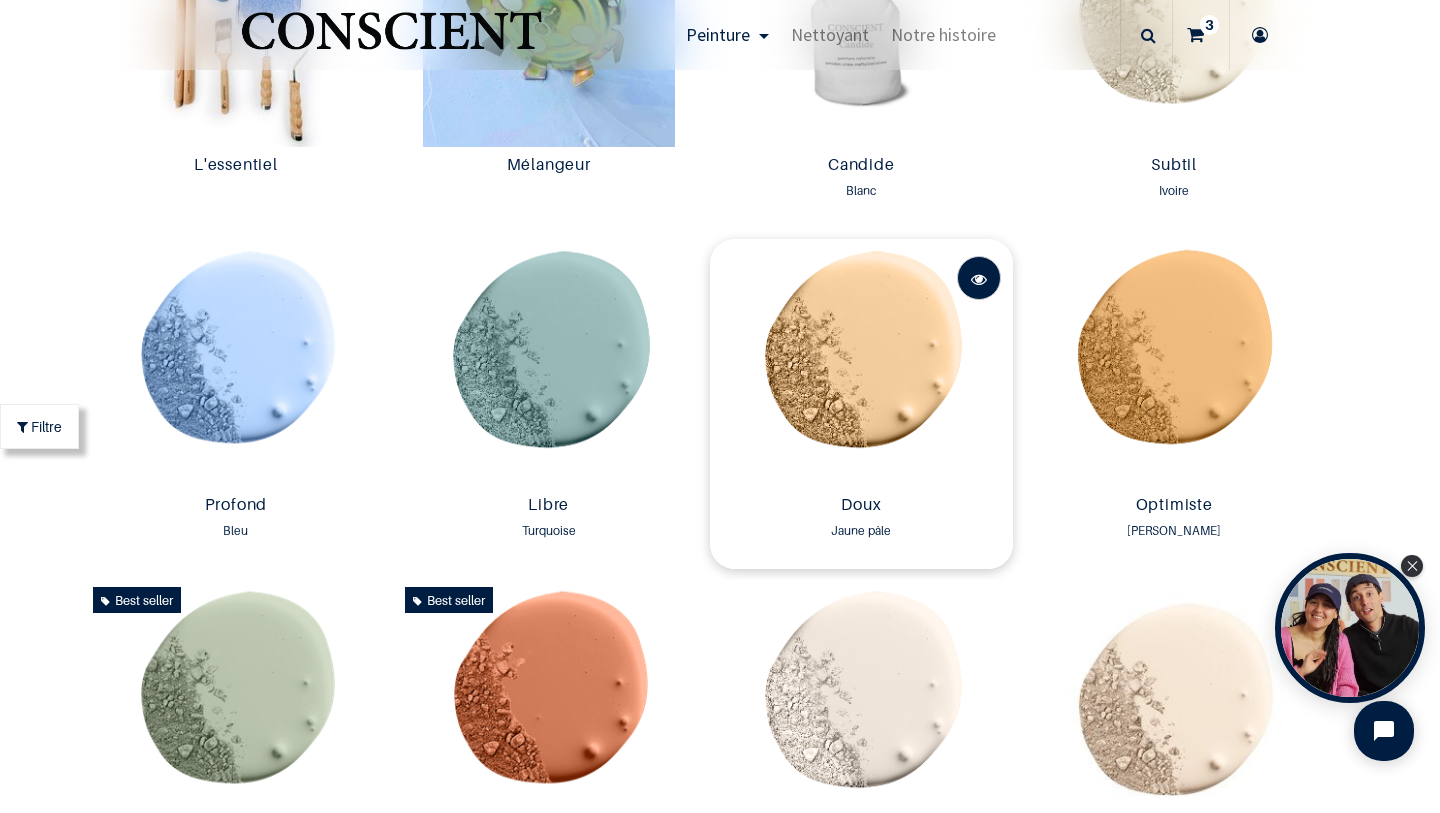 click at bounding box center (979, 279) 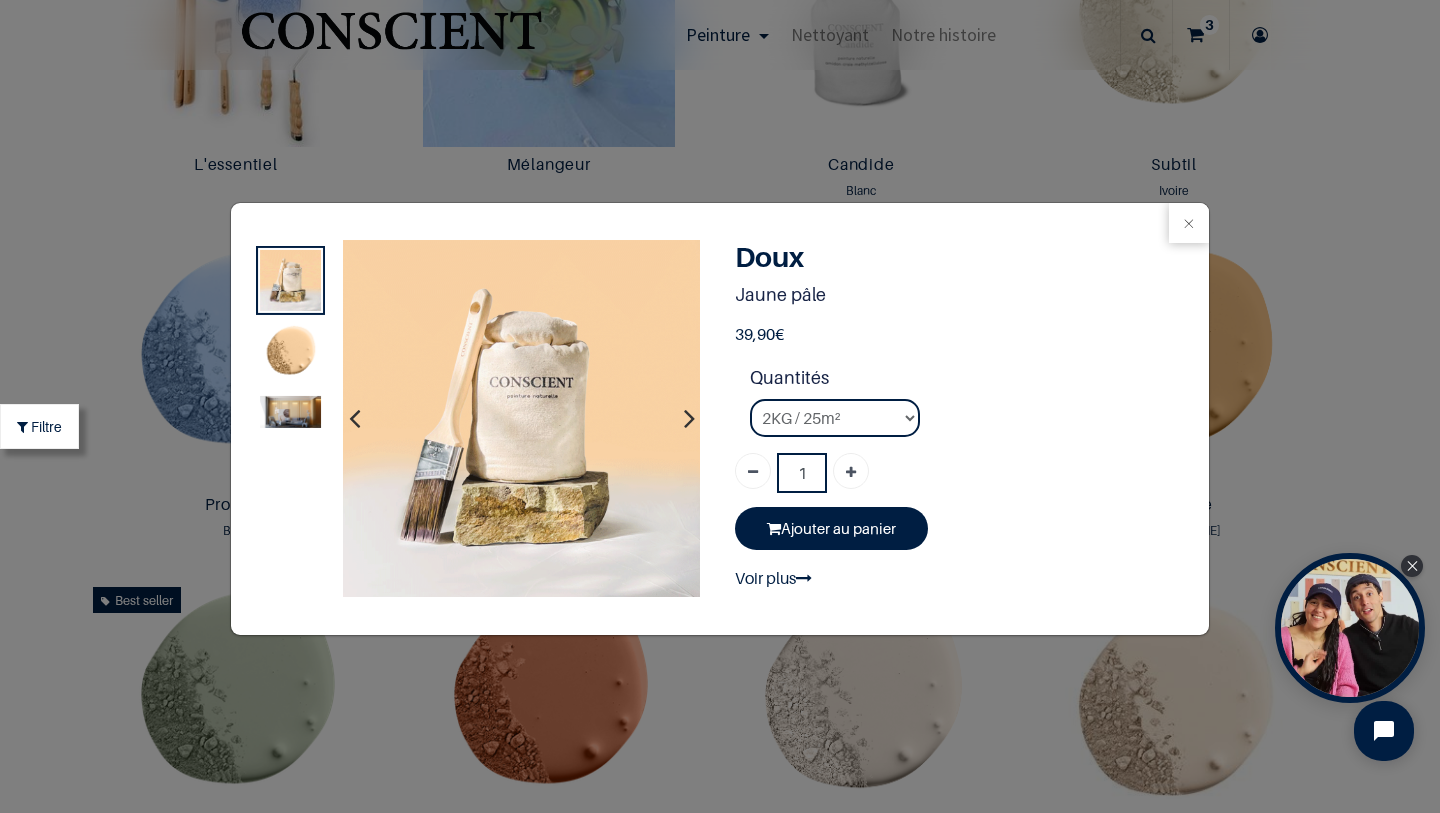 click at bounding box center [290, 412] 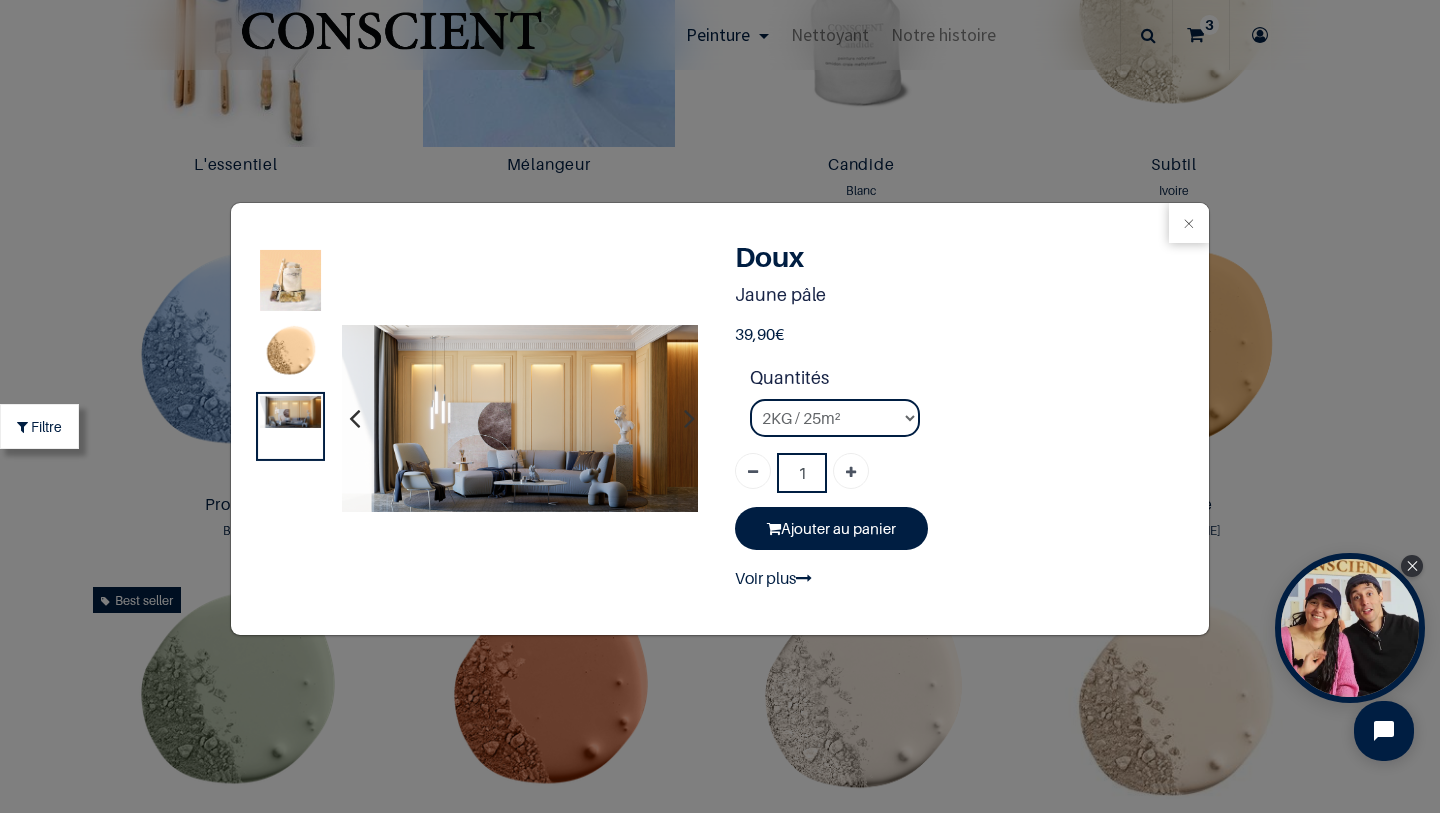 click at bounding box center (290, 353) 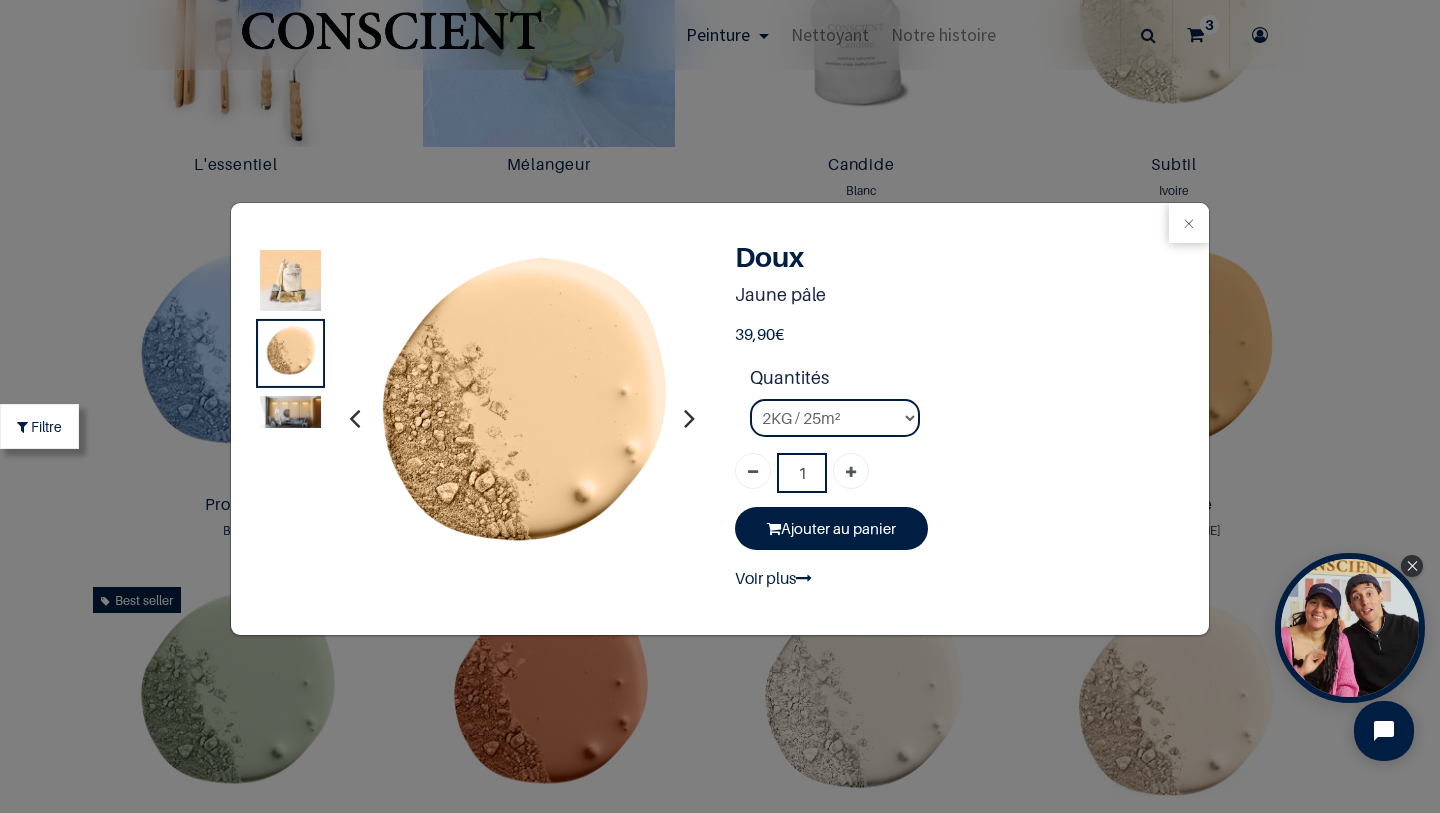 click at bounding box center [290, 412] 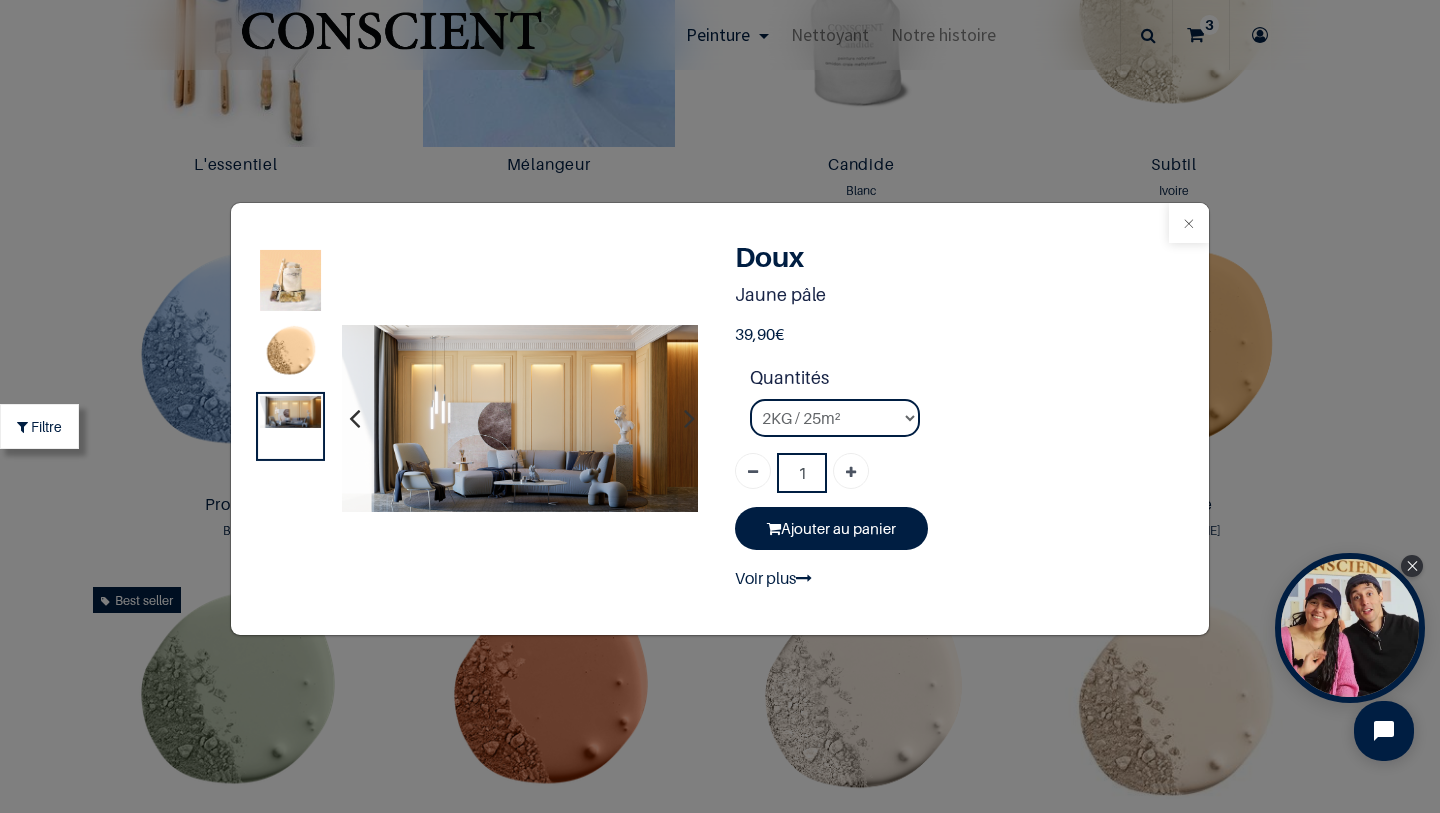 click at bounding box center [1189, 223] 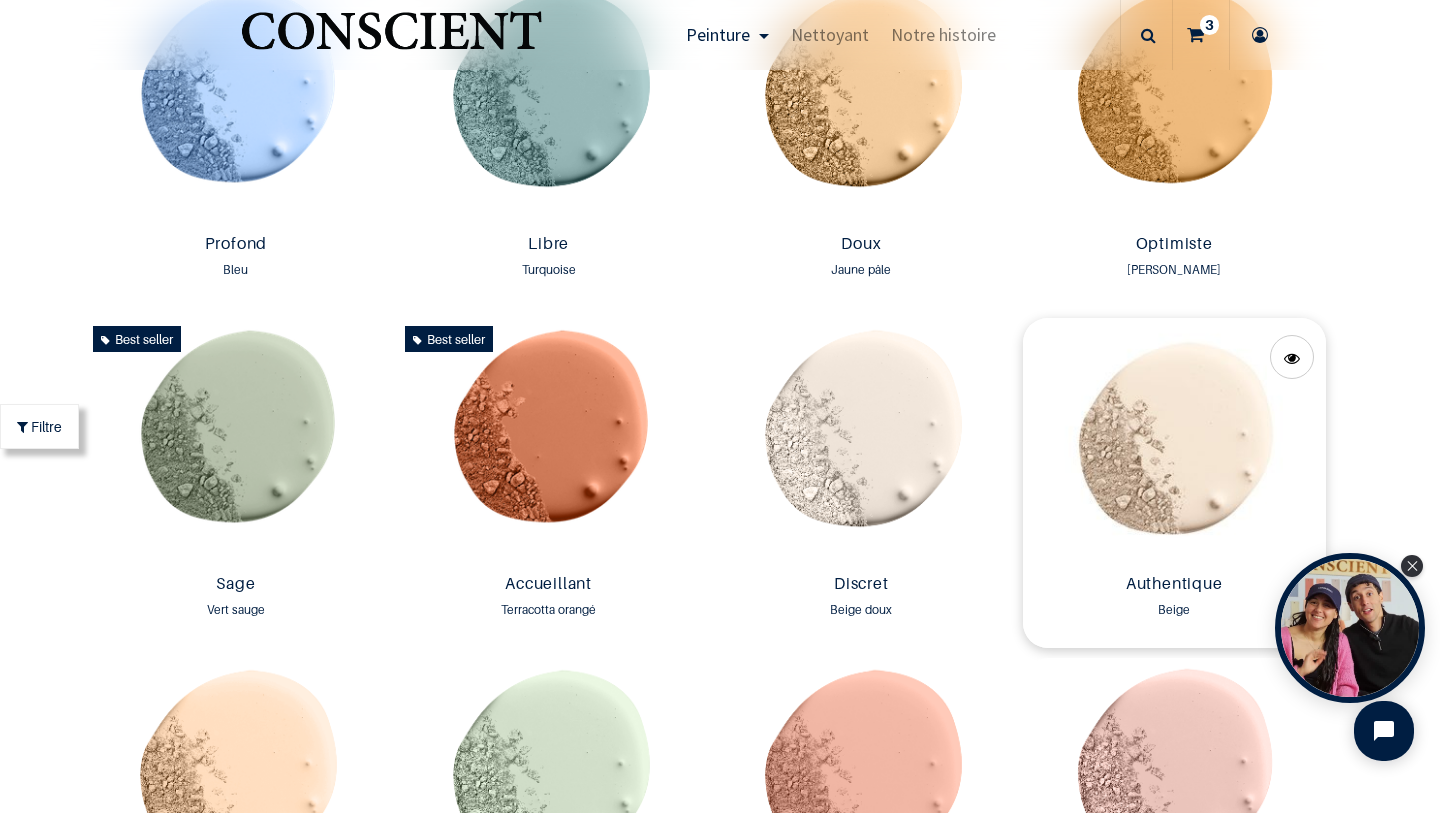 scroll, scrollTop: 1526, scrollLeft: 0, axis: vertical 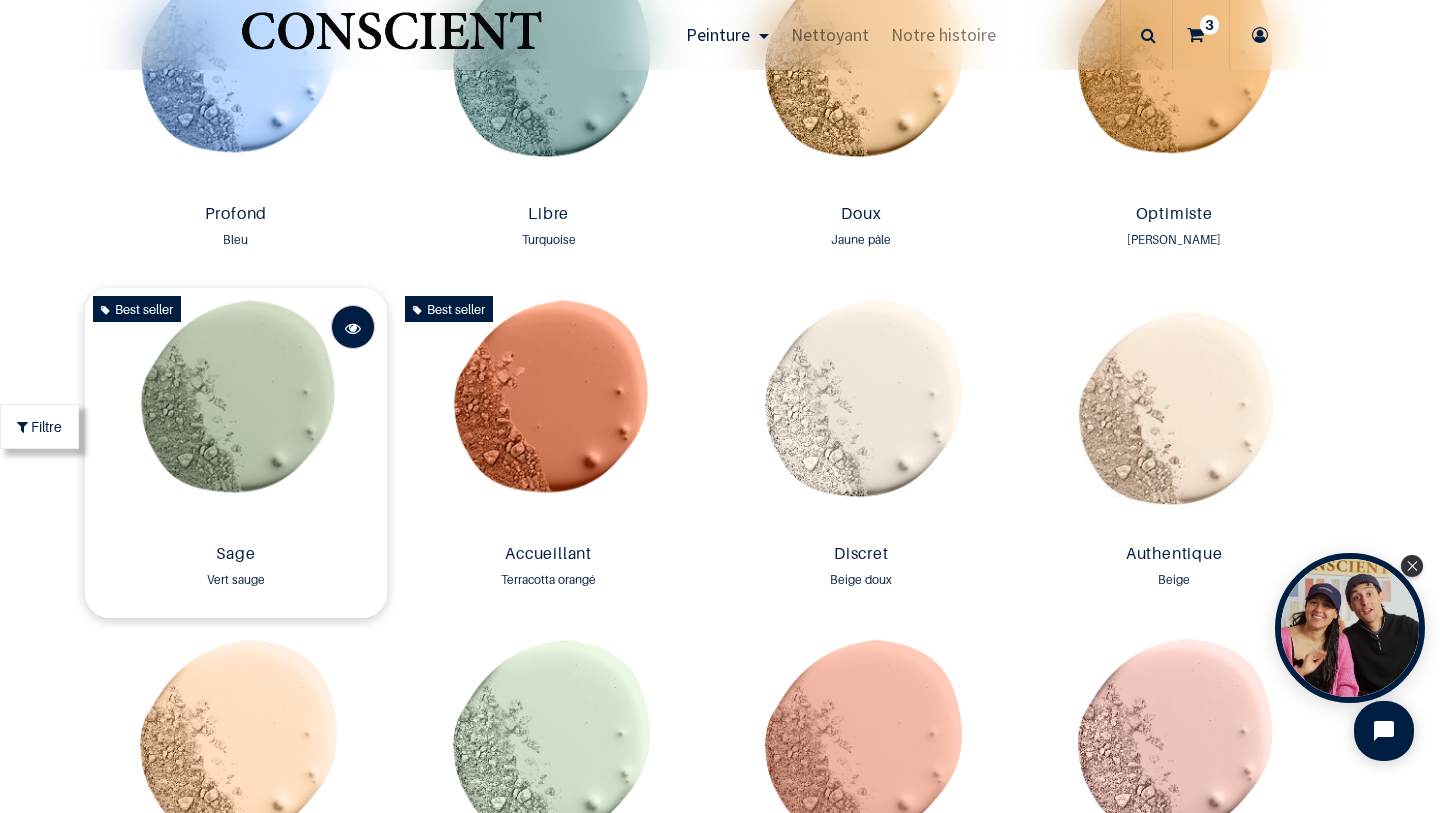 click at bounding box center [353, 328] 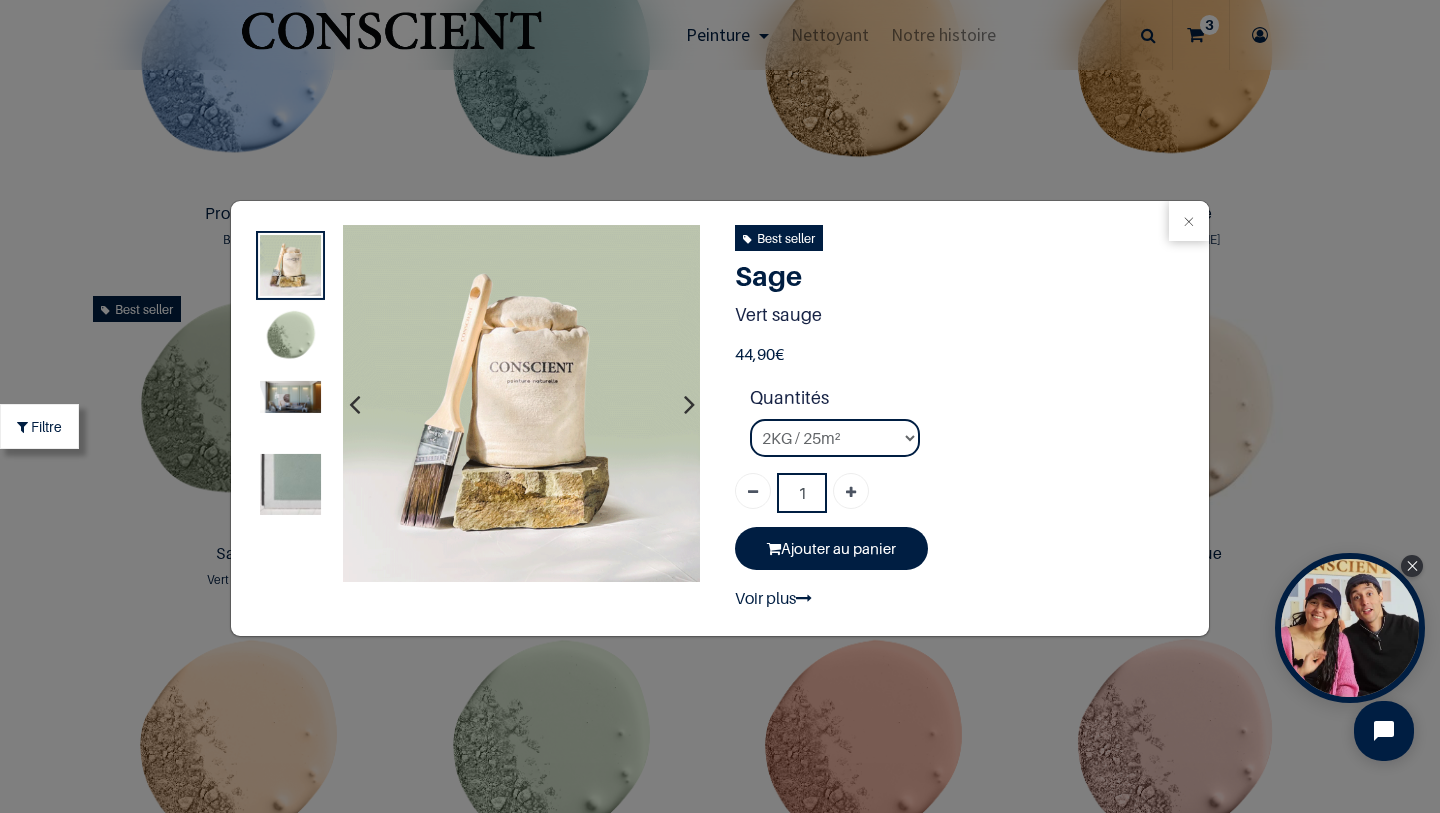 click at bounding box center [290, 338] 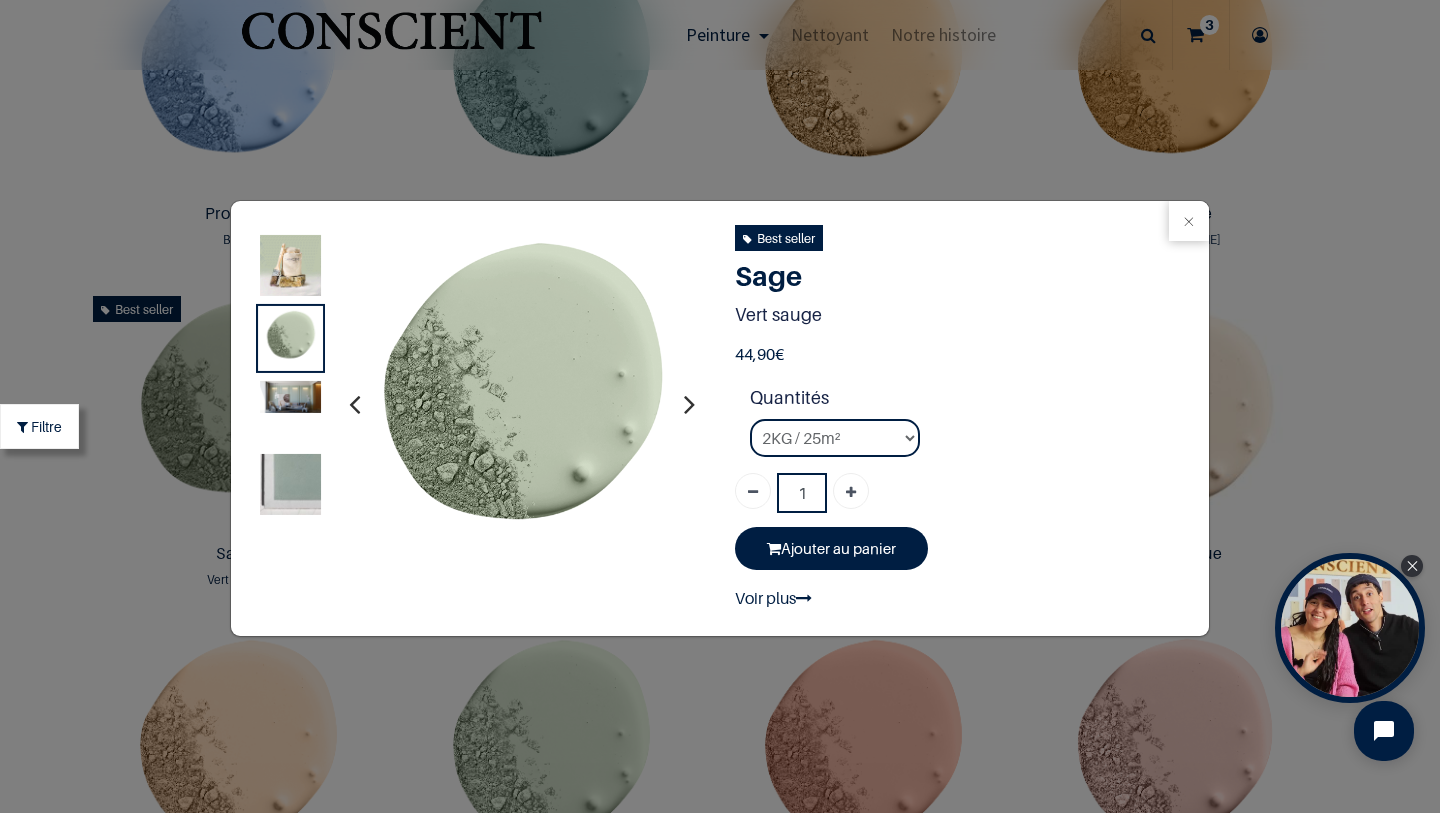 click at bounding box center (290, 397) 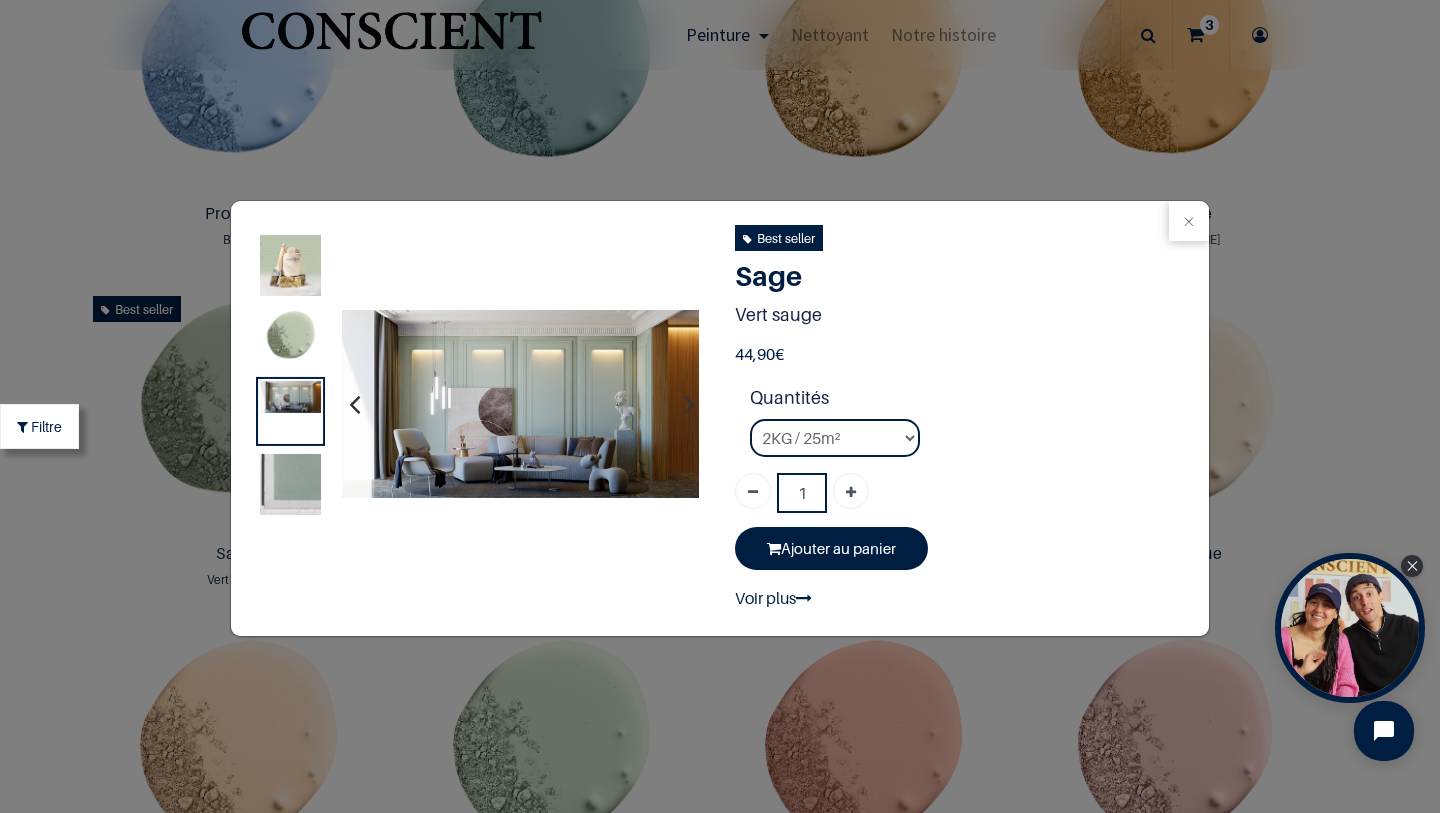 click at bounding box center [290, 484] 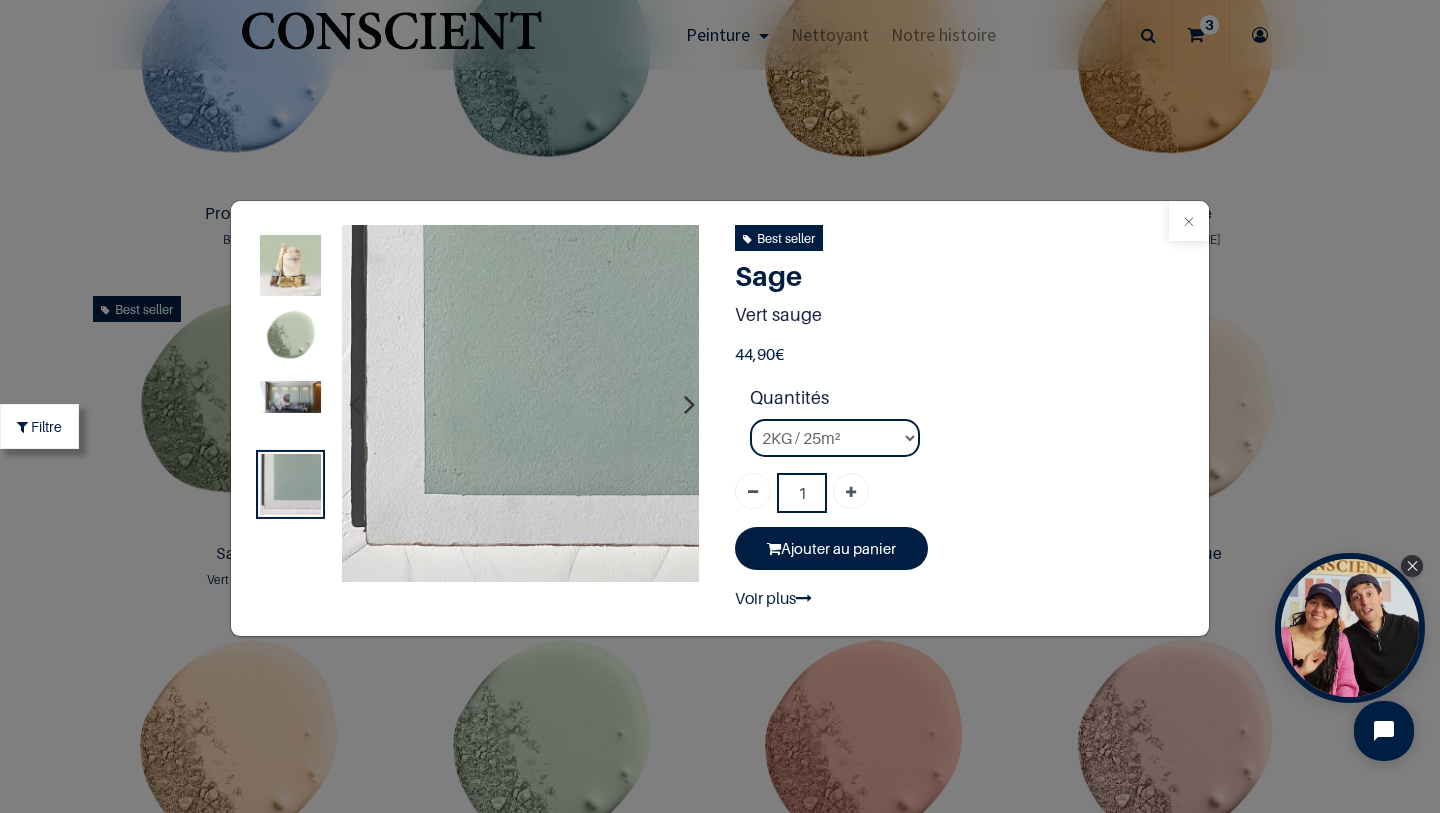 click at bounding box center (1189, 221) 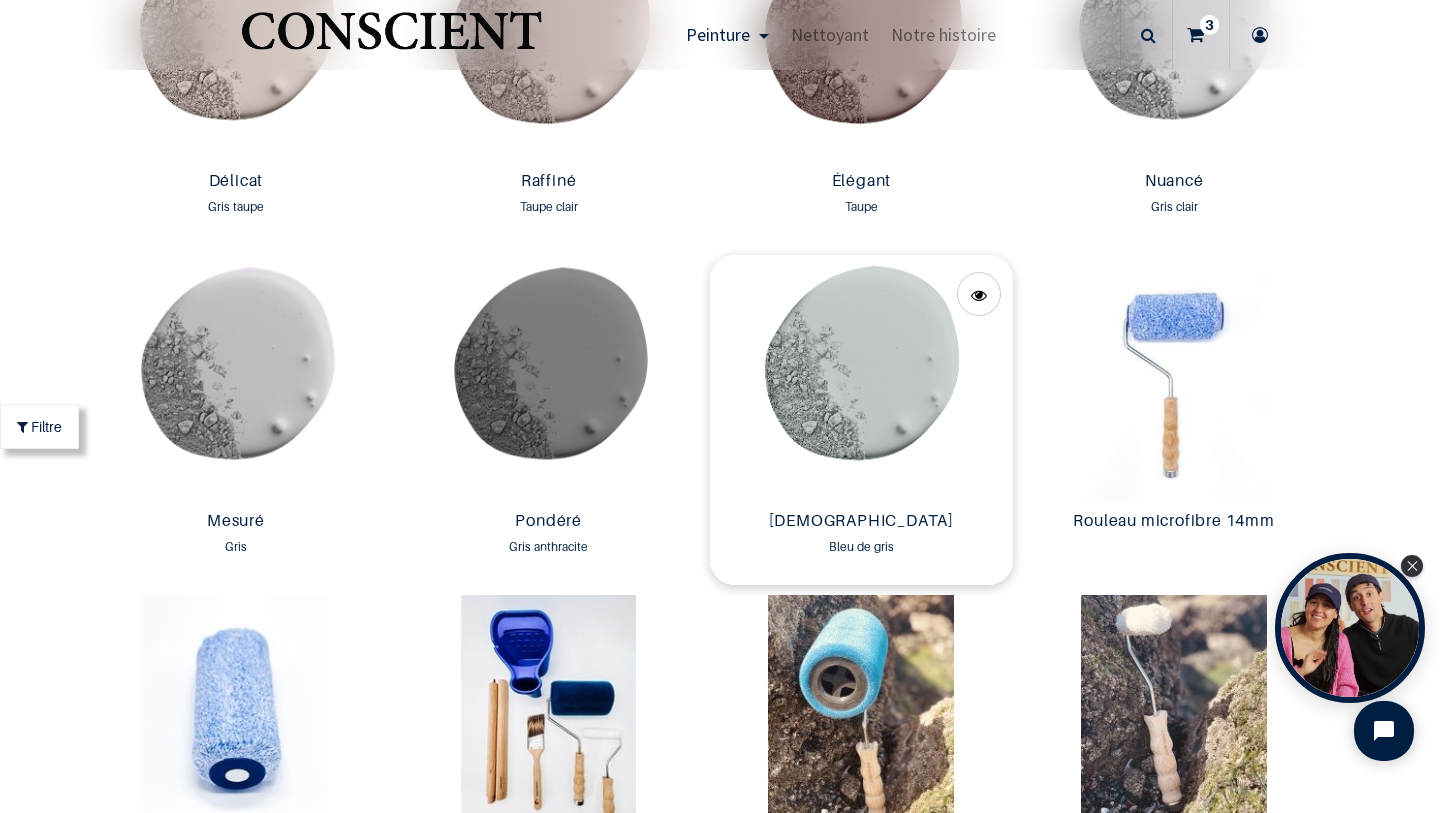 scroll, scrollTop: 3224, scrollLeft: 0, axis: vertical 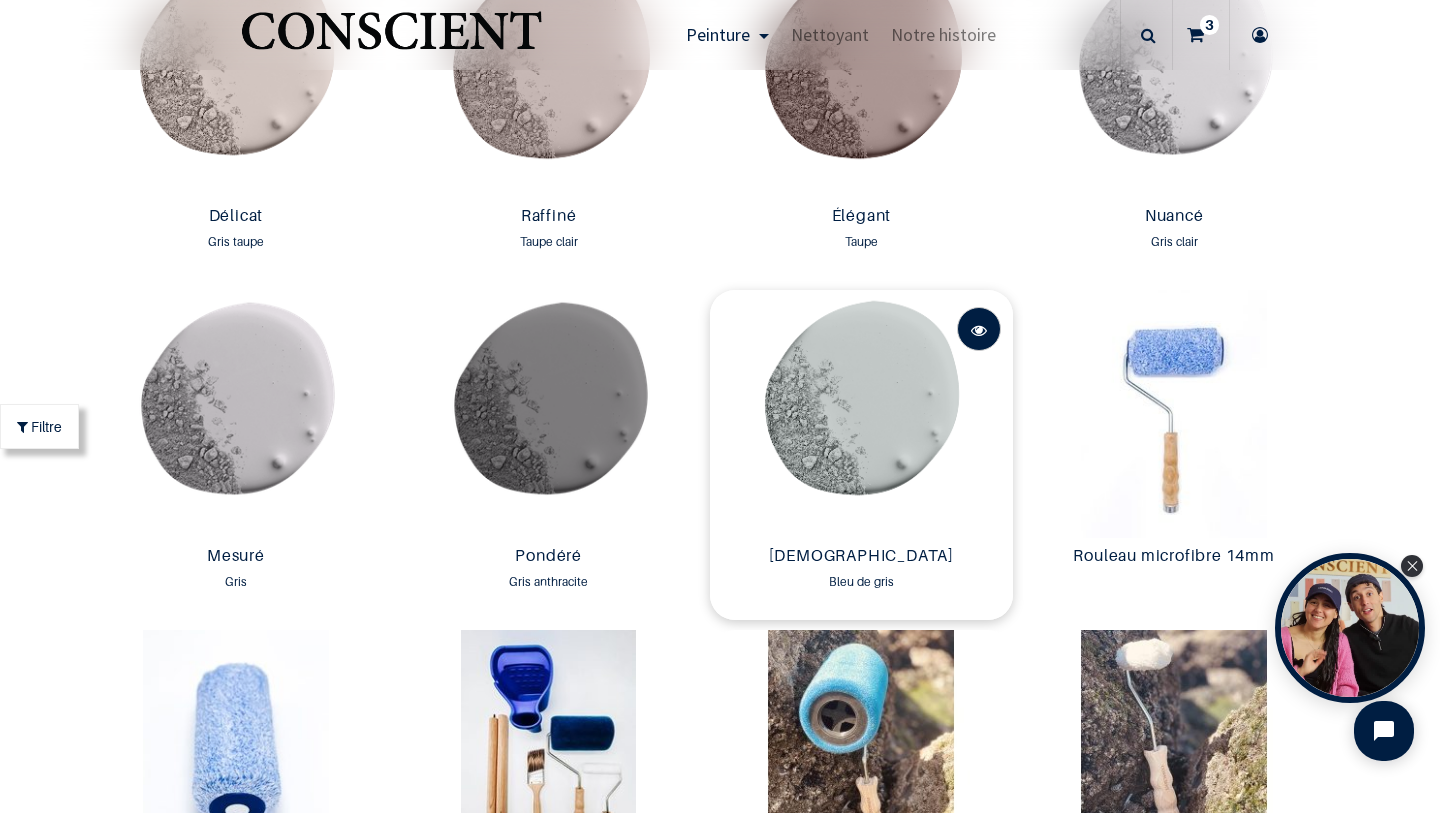 click at bounding box center (979, 330) 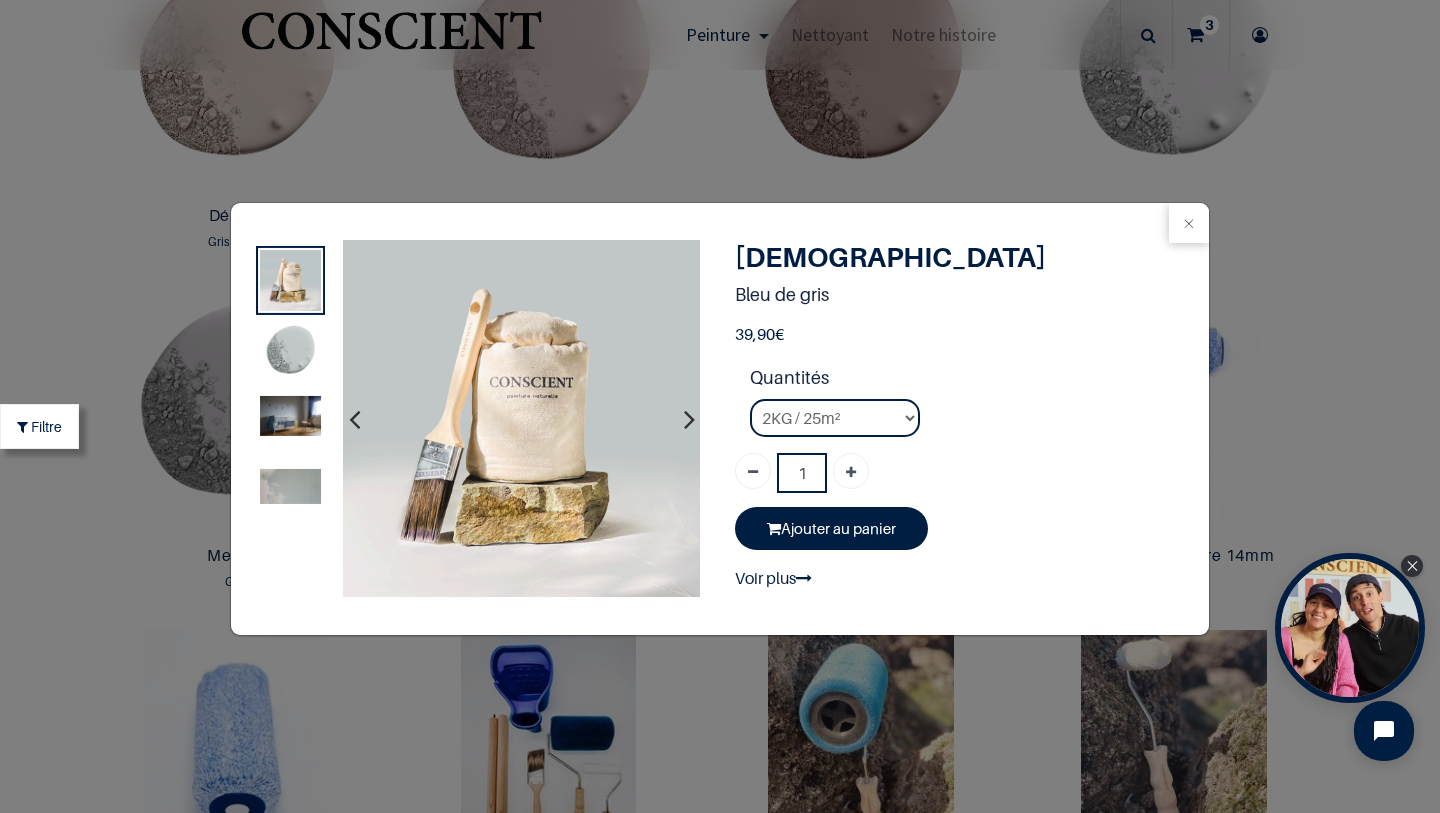 click at bounding box center (290, 416) 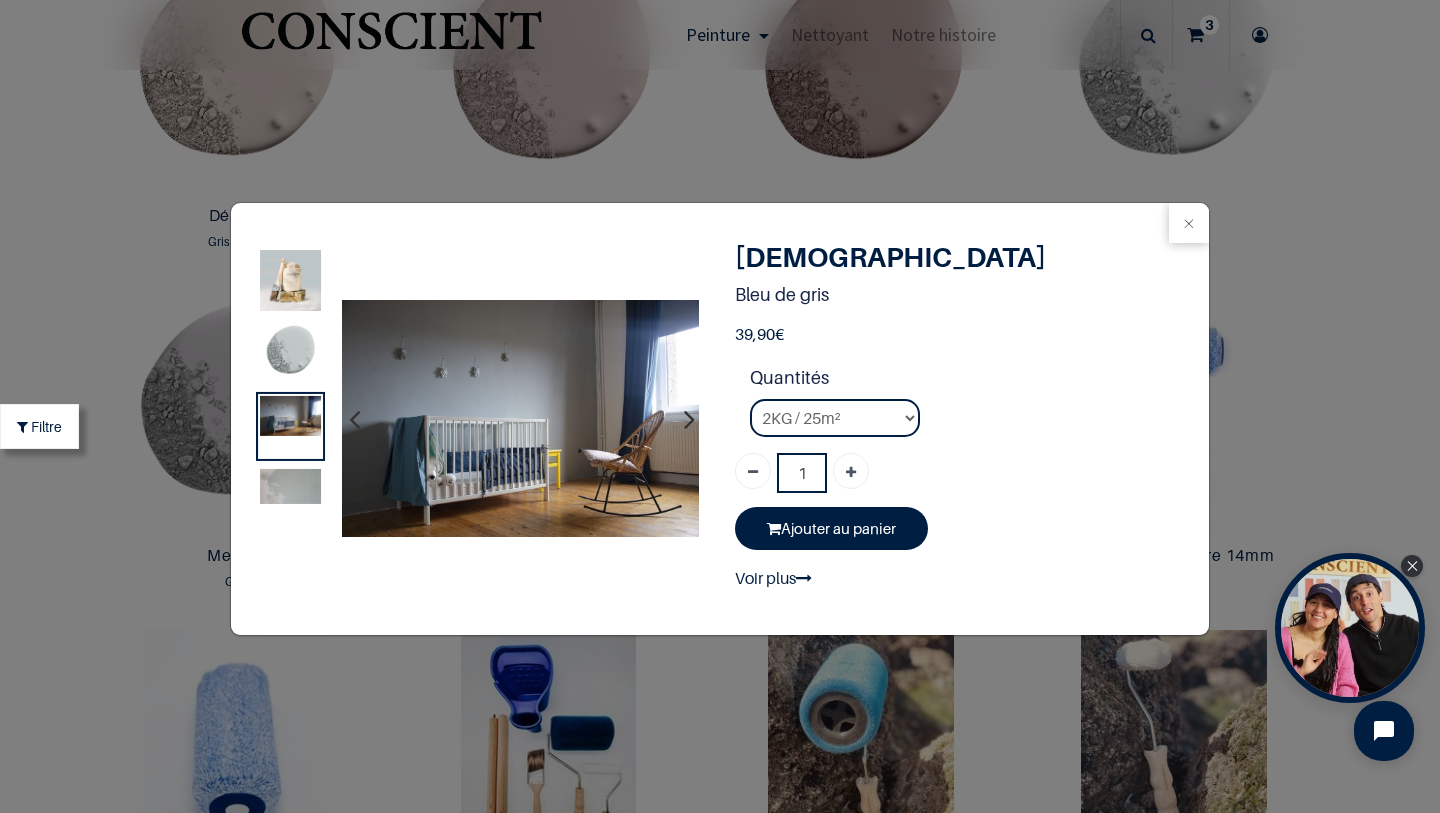 click at bounding box center (290, 486) 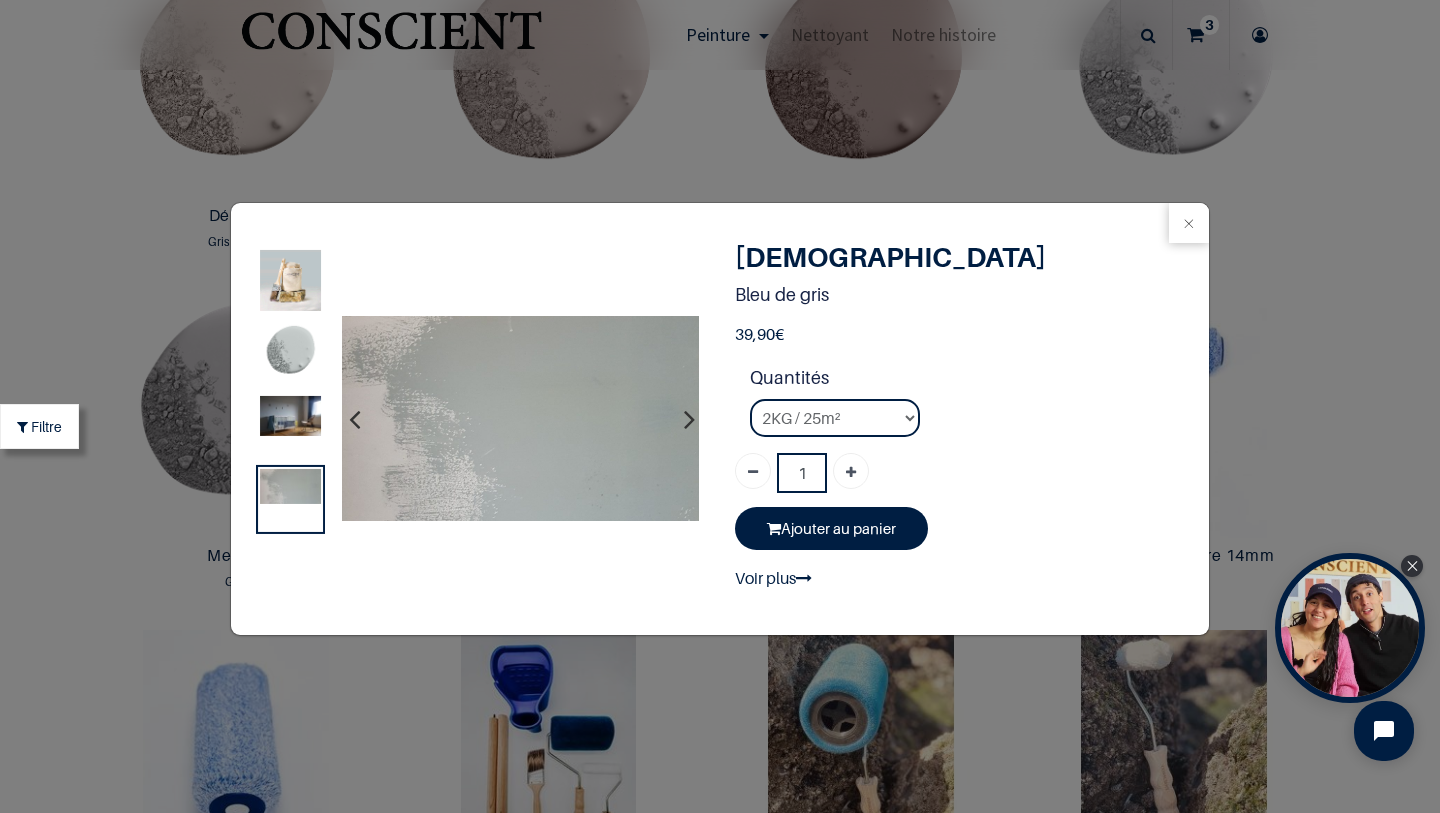click at bounding box center (290, 352) 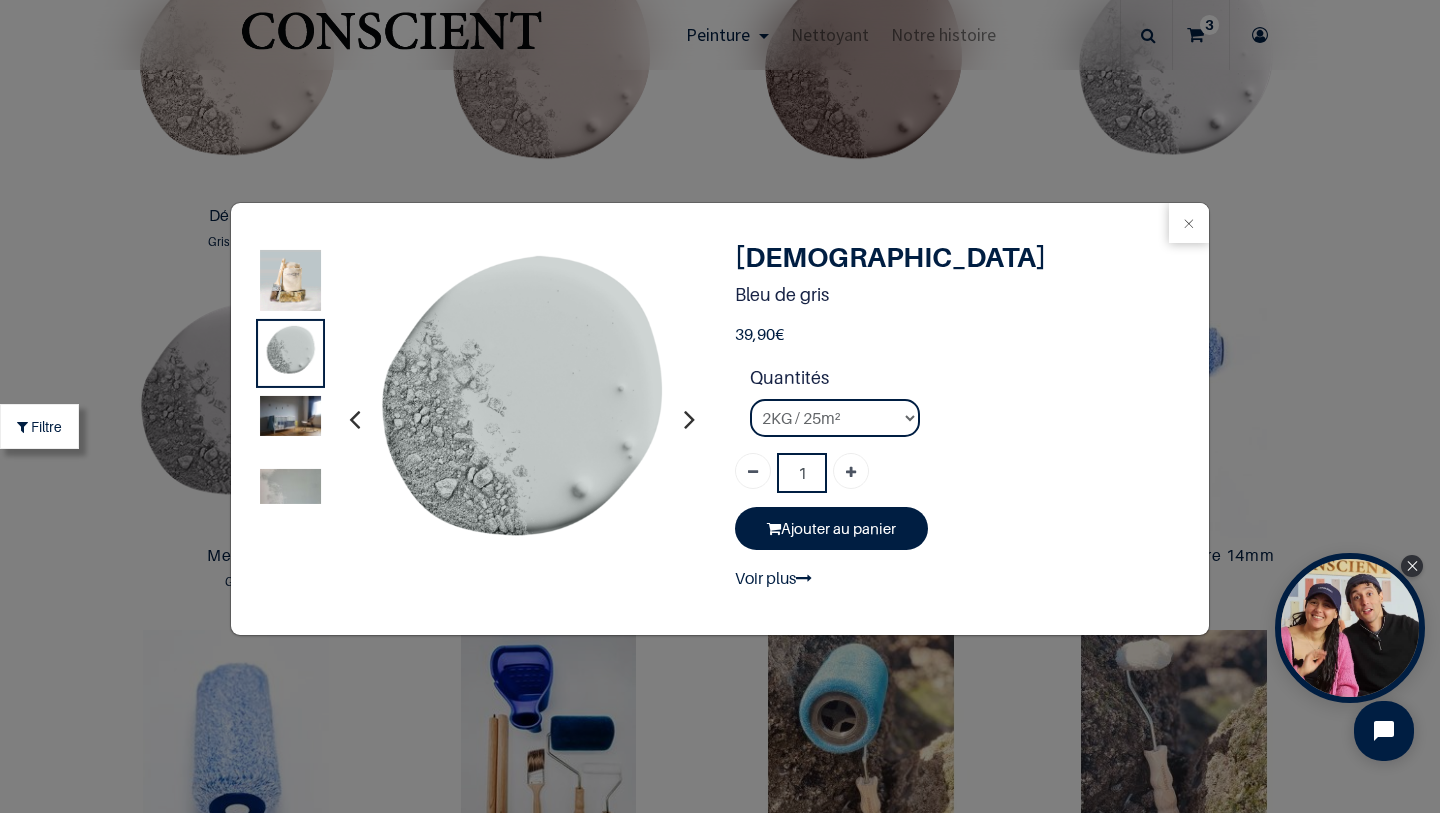 click at bounding box center (290, 279) 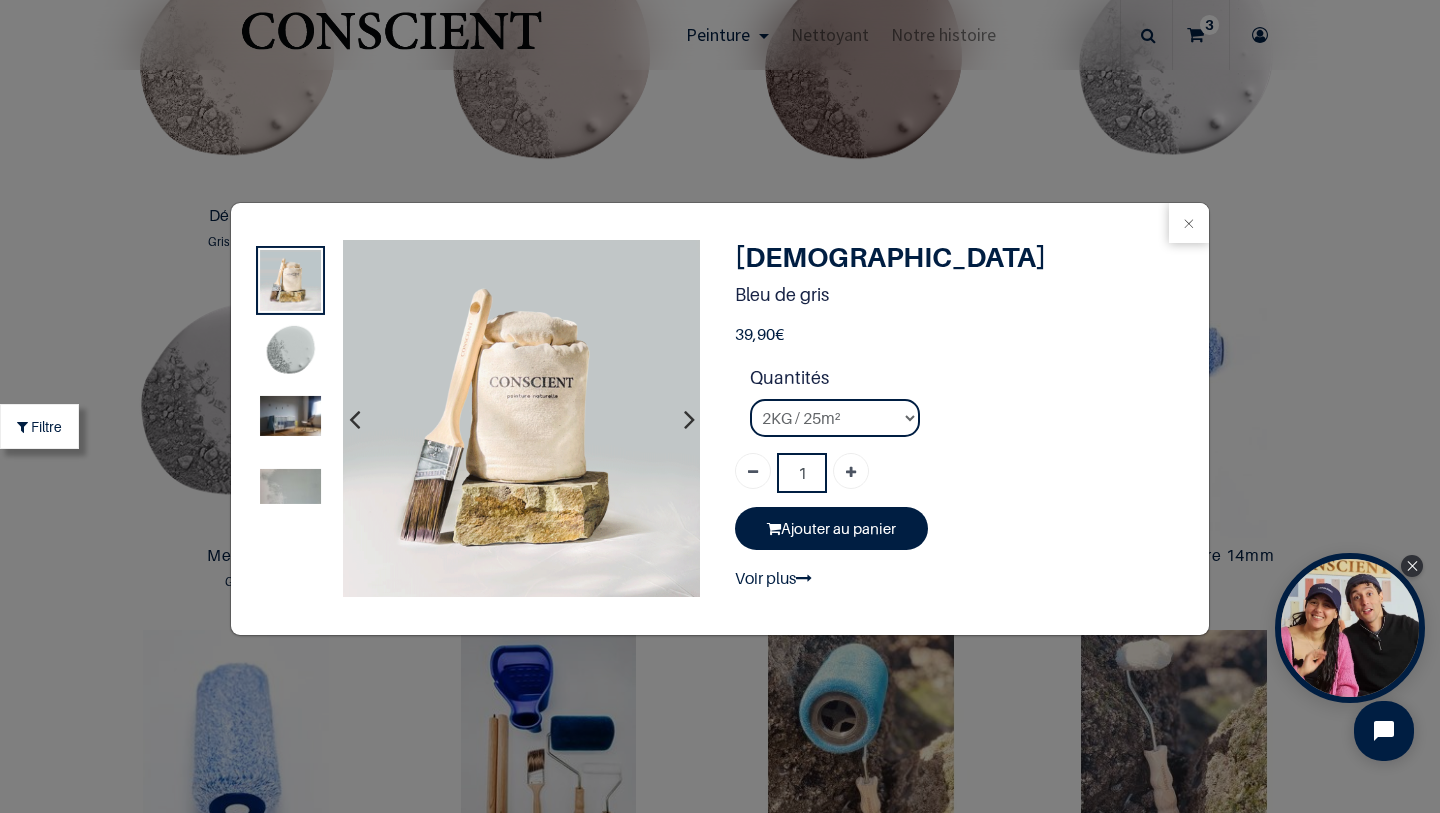 click on "Zen 39.9" at bounding box center [720, 406] 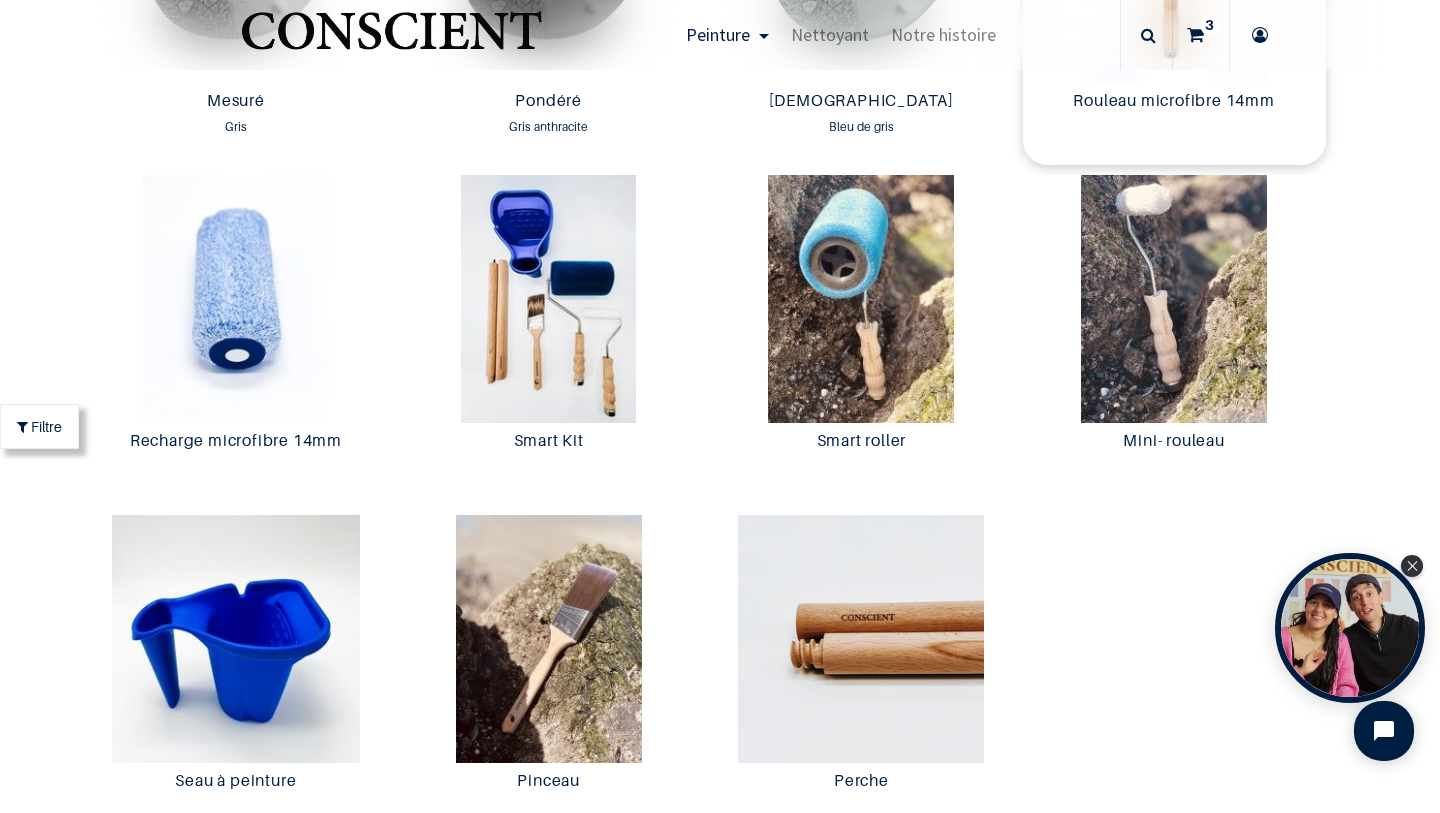scroll, scrollTop: 3295, scrollLeft: 0, axis: vertical 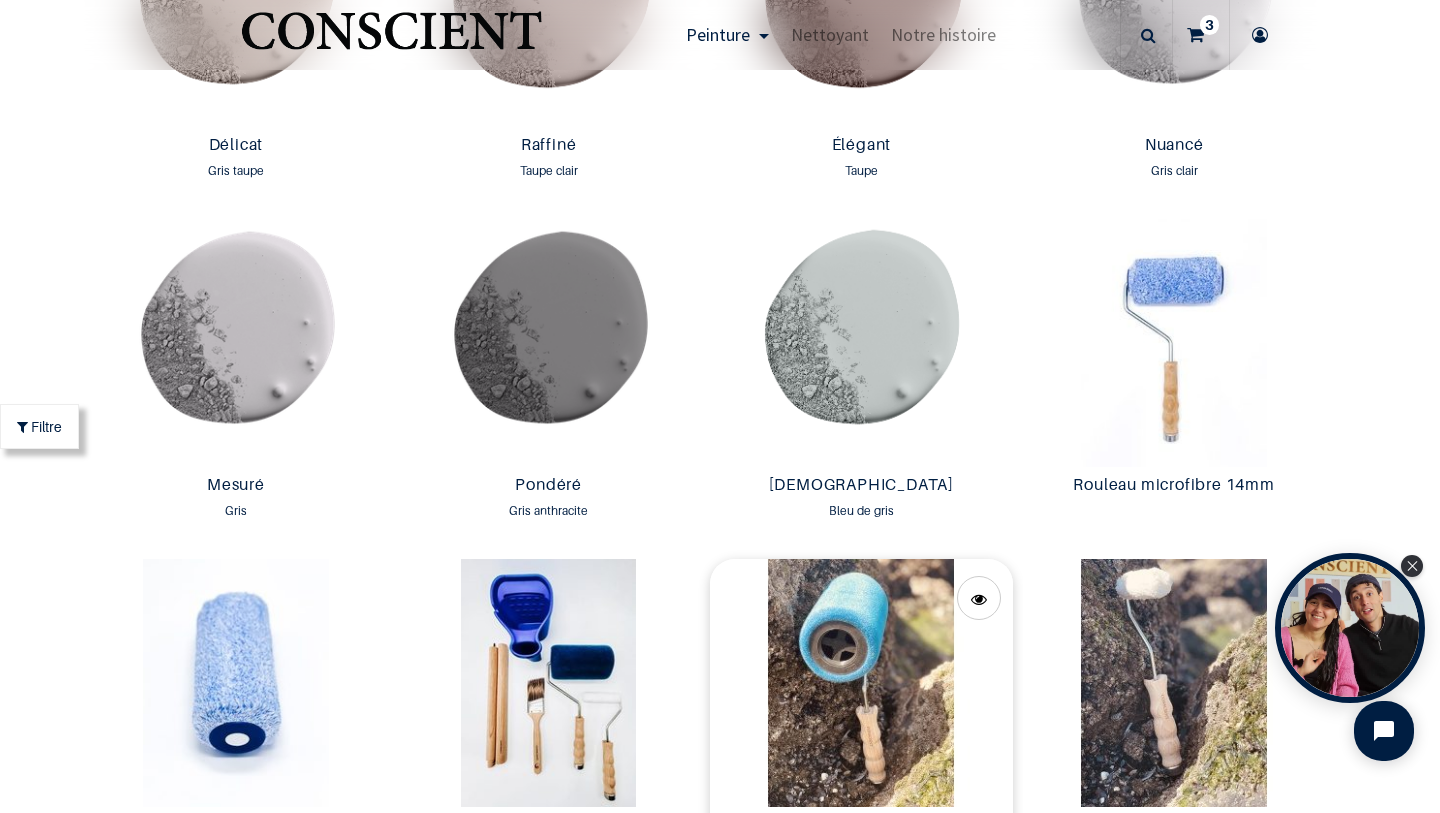 click at bounding box center [861, 683] 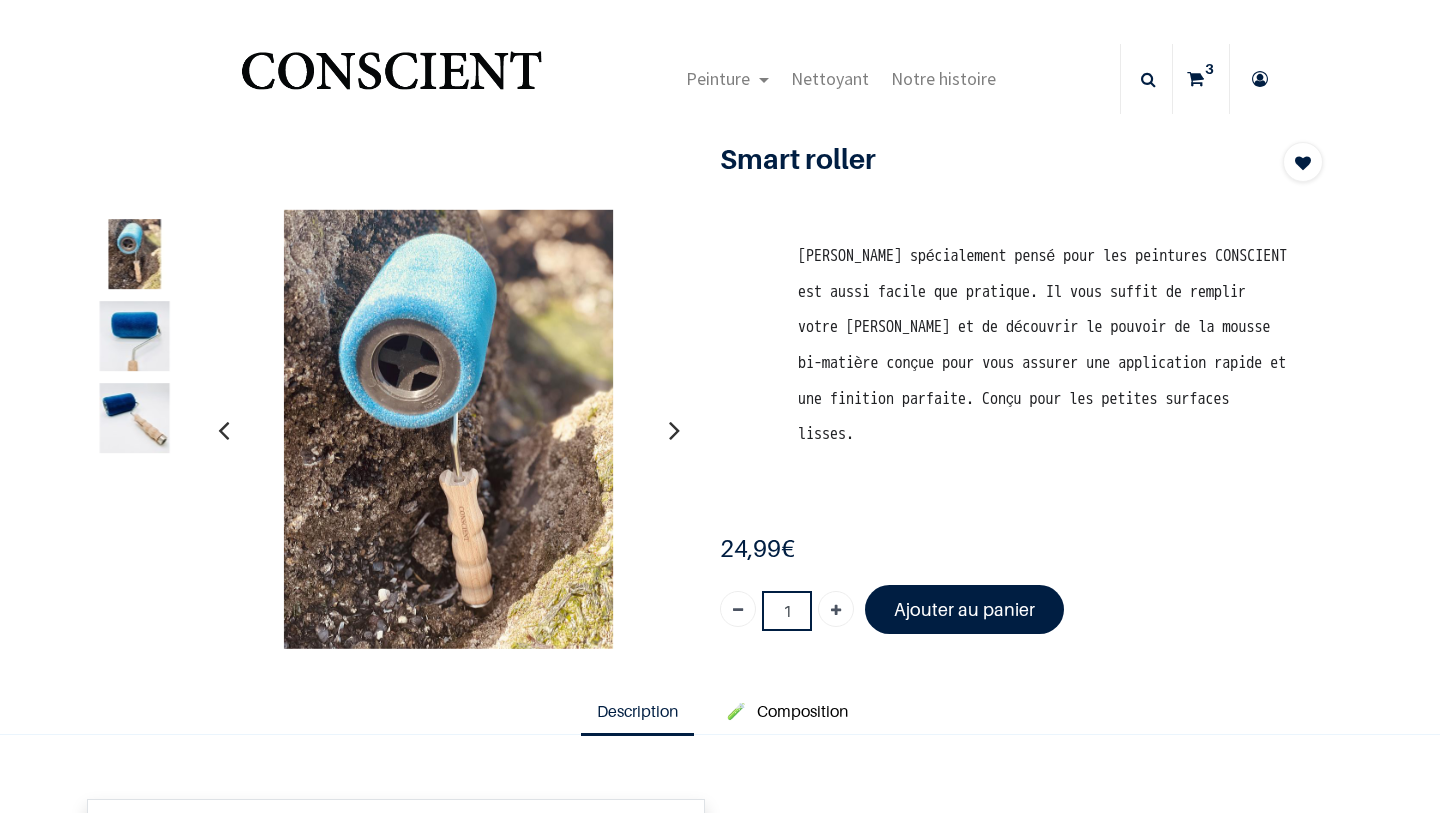 scroll, scrollTop: 0, scrollLeft: 0, axis: both 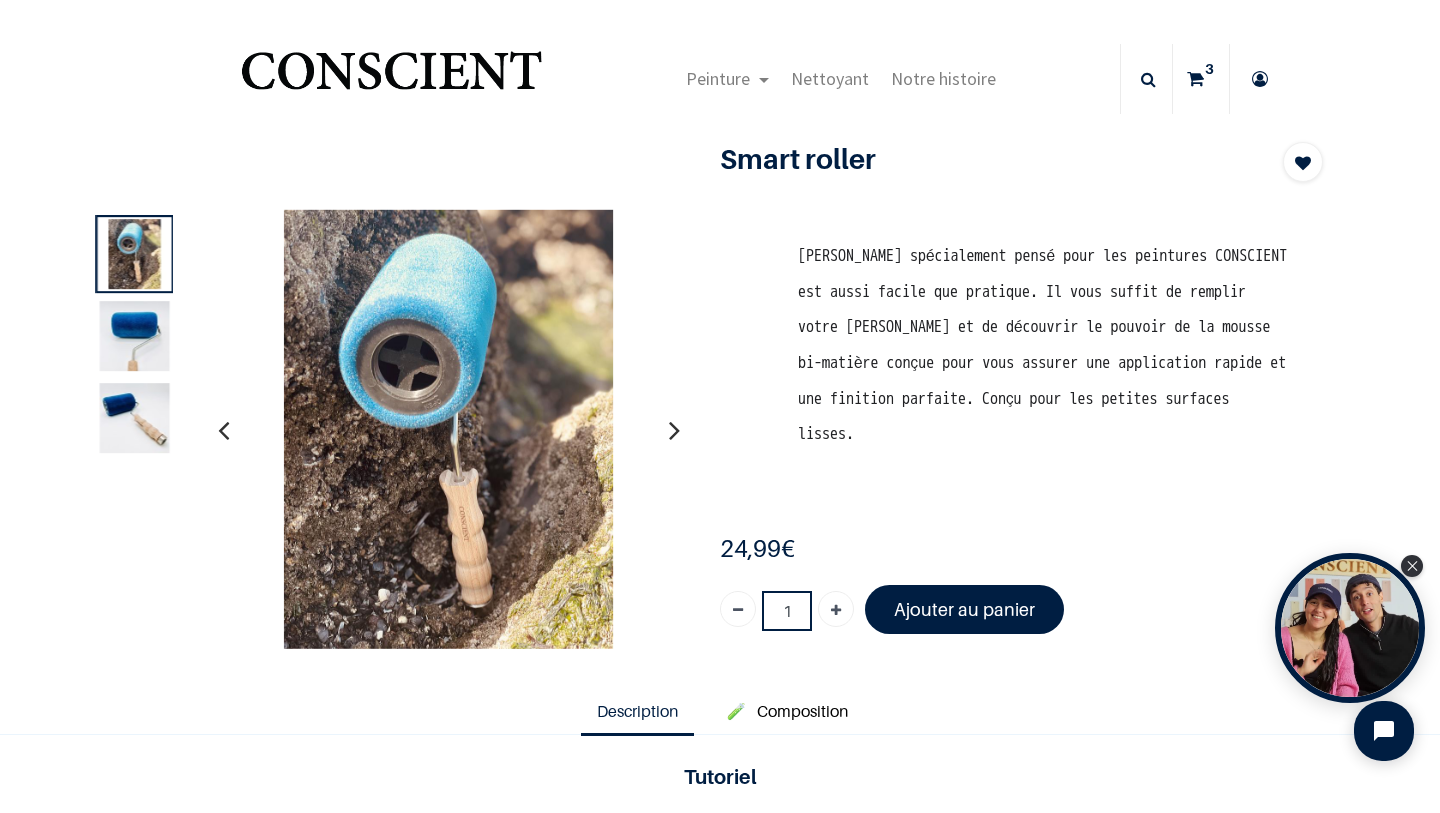 click at bounding box center [135, 418] 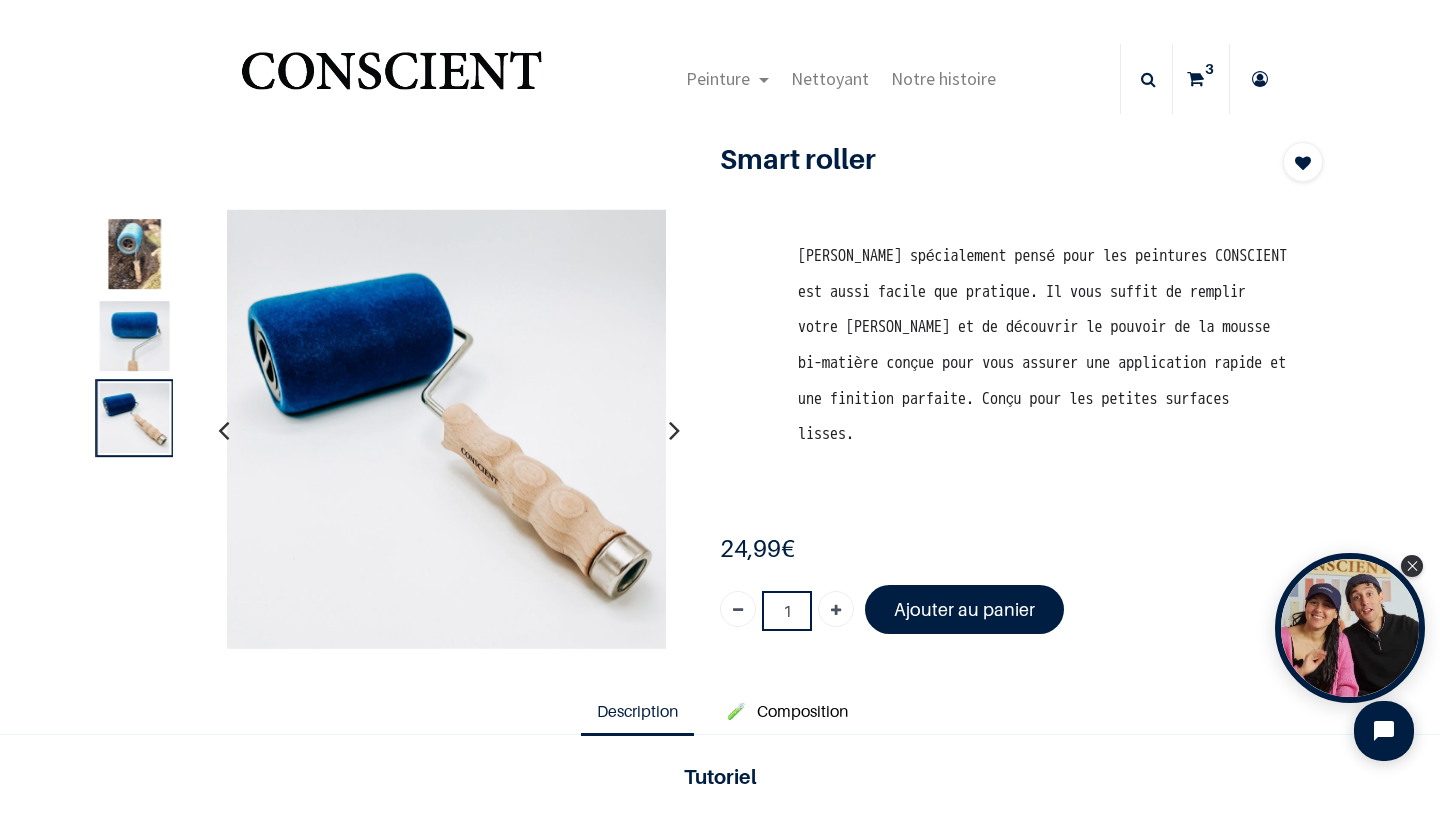 click at bounding box center [135, 336] 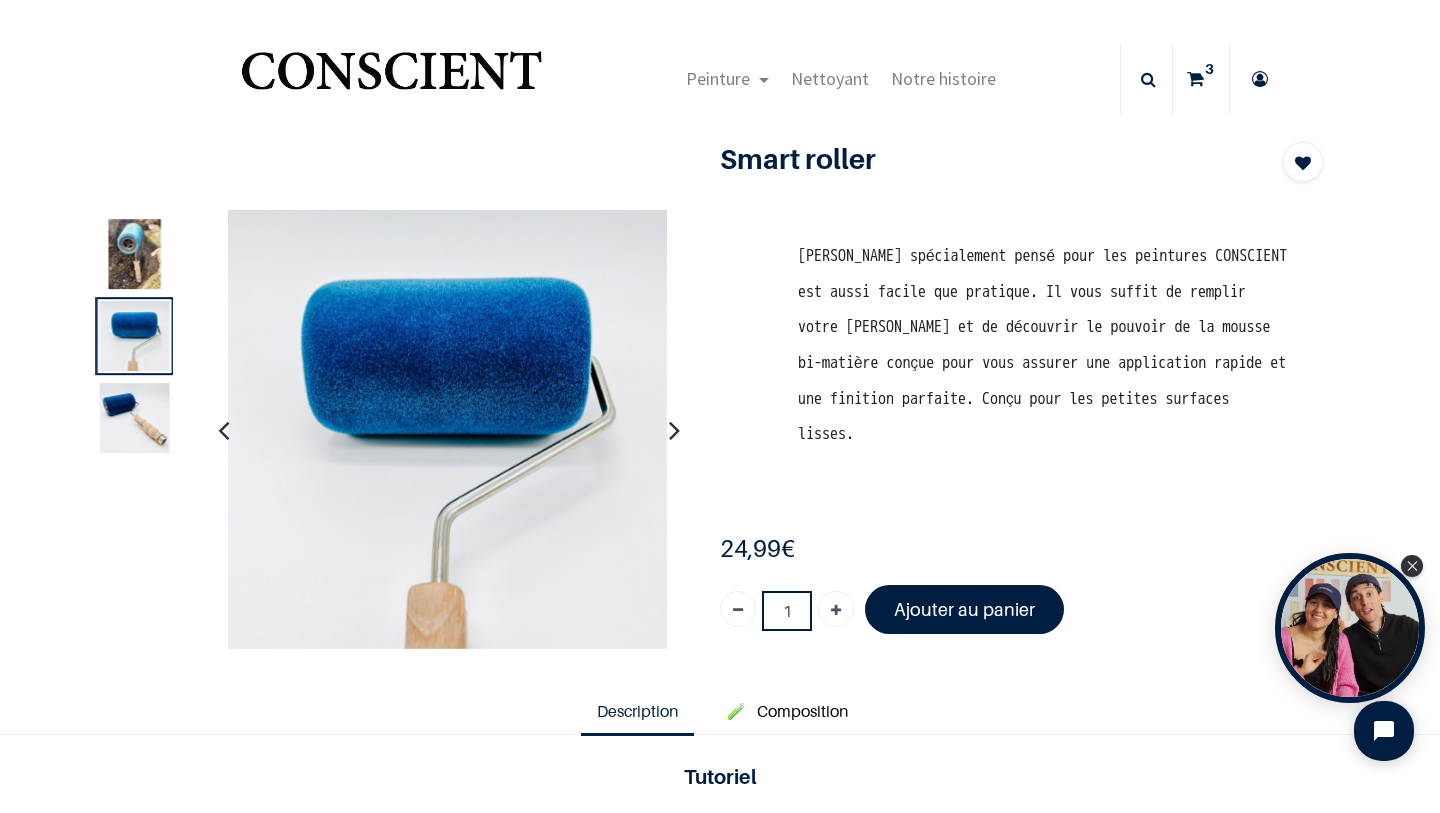 click at bounding box center [135, 254] 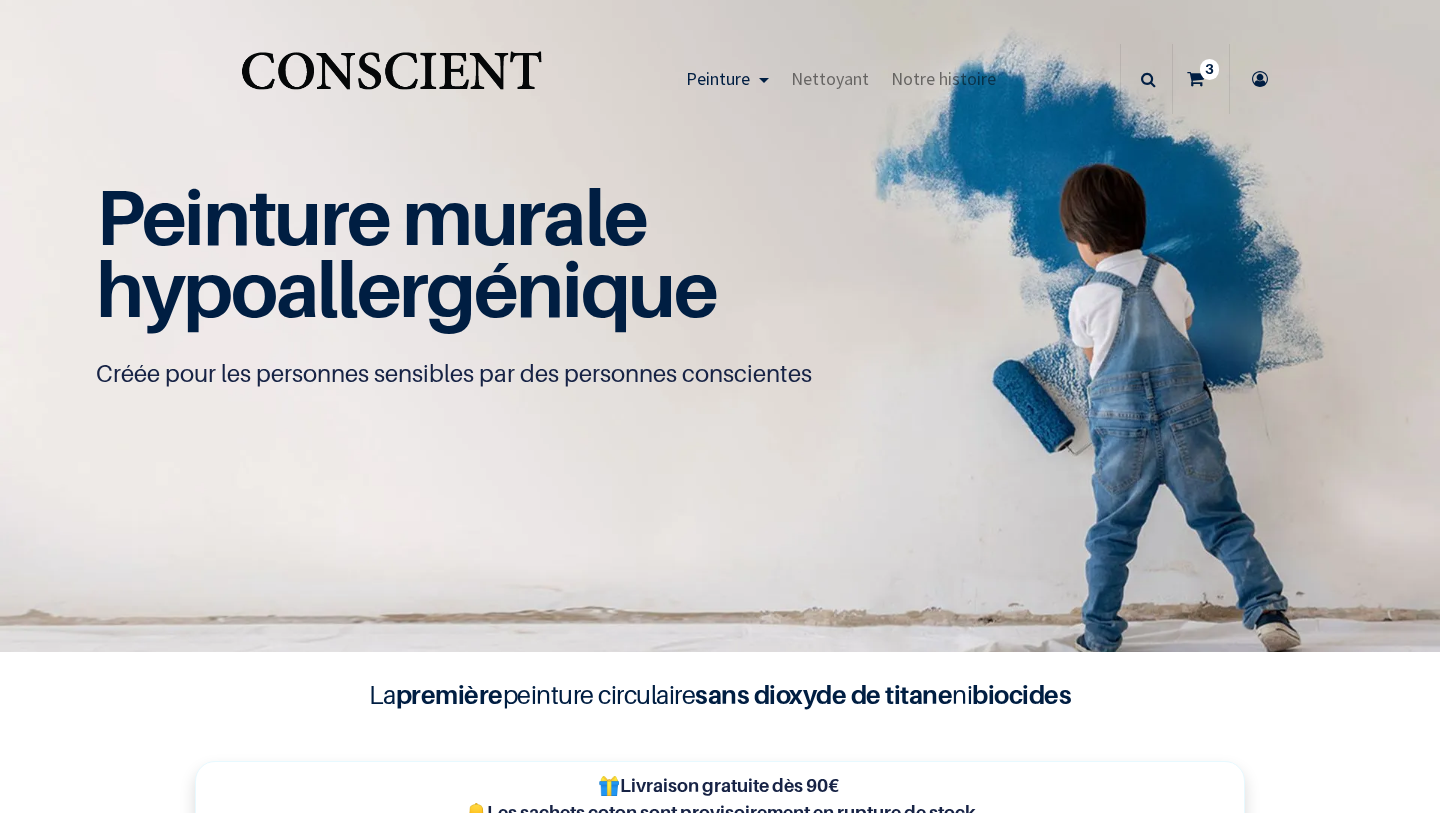 scroll, scrollTop: 0, scrollLeft: 0, axis: both 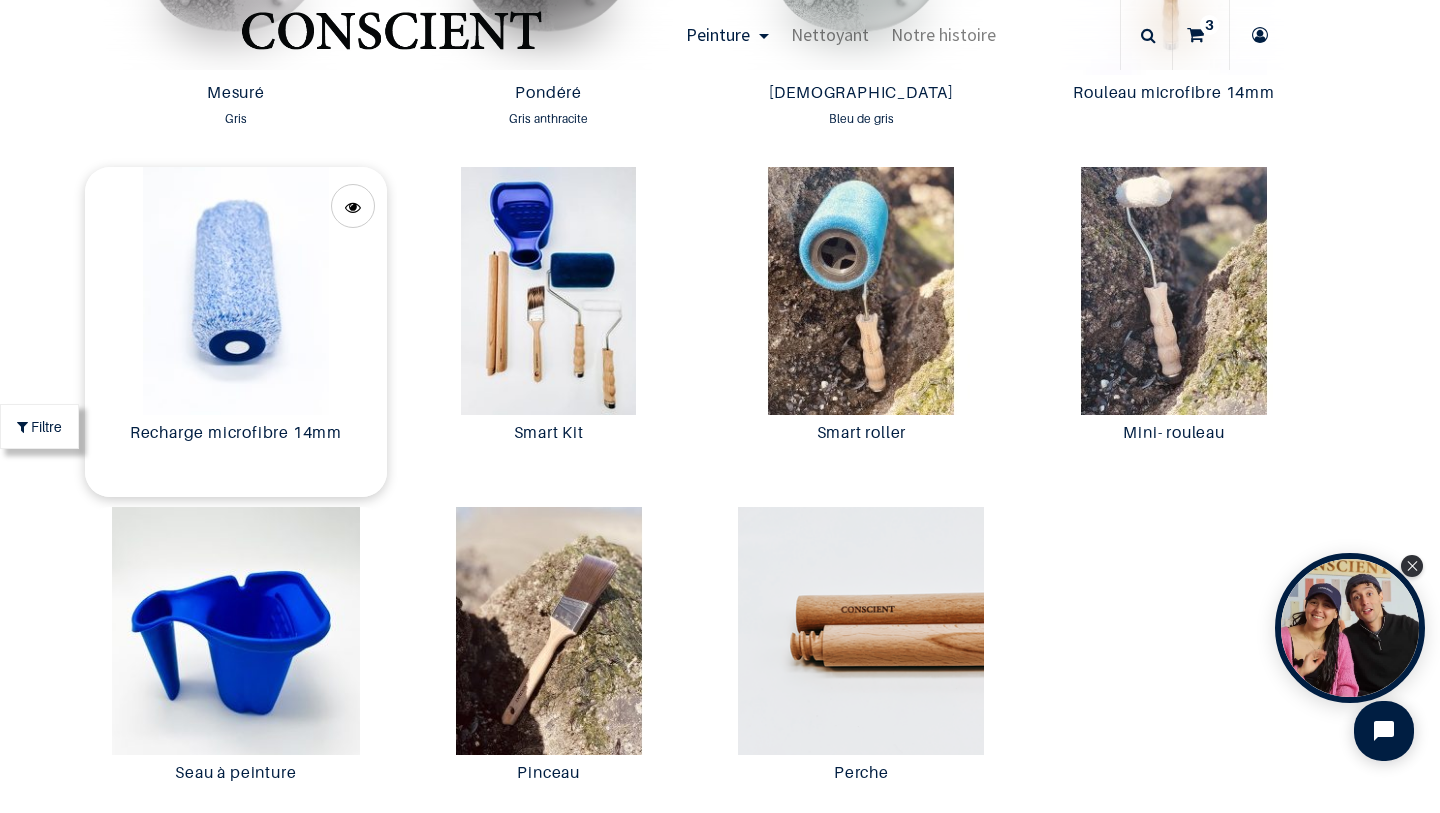 click at bounding box center [236, 291] 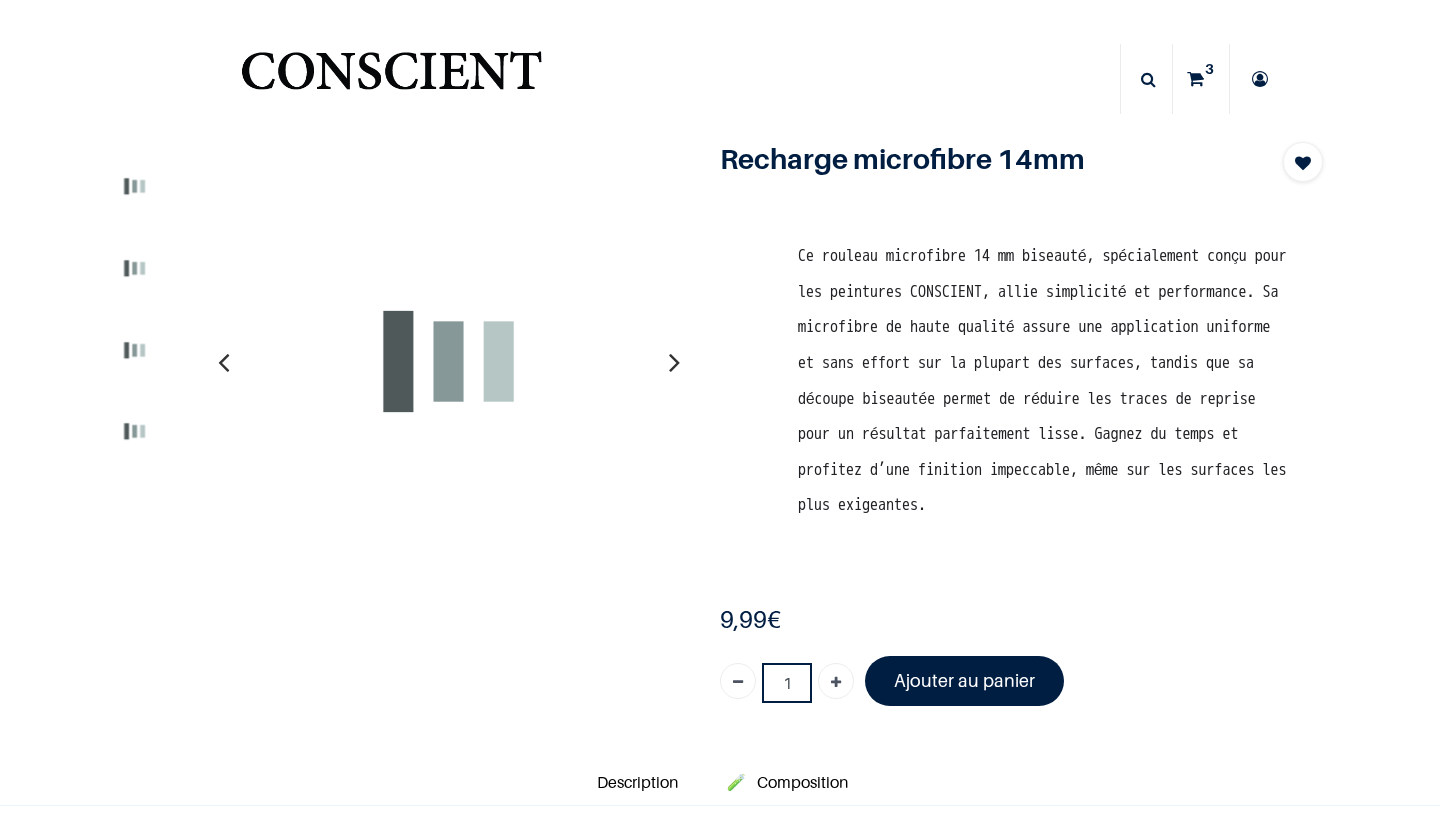 scroll, scrollTop: 0, scrollLeft: 0, axis: both 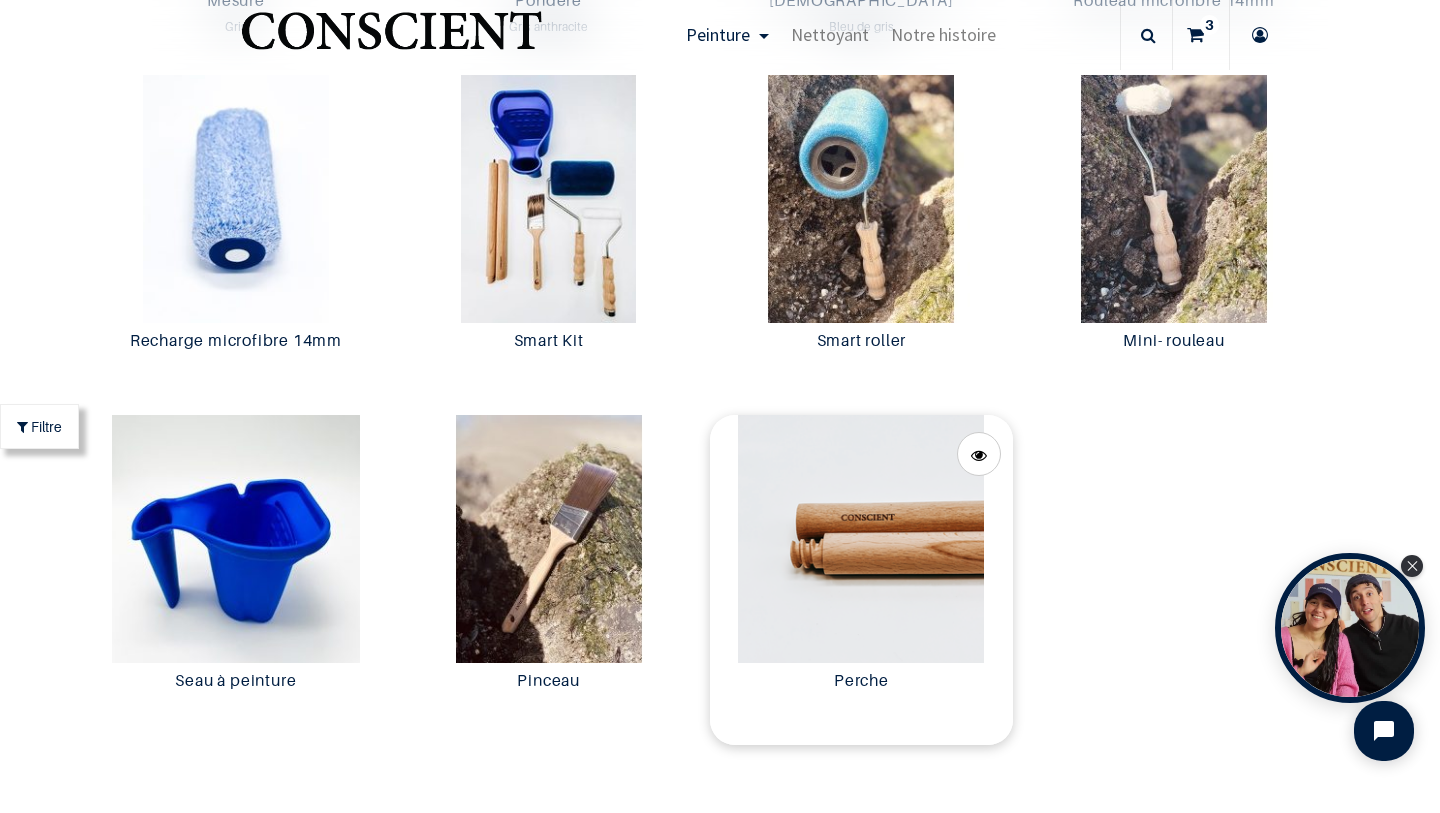 click at bounding box center (861, 539) 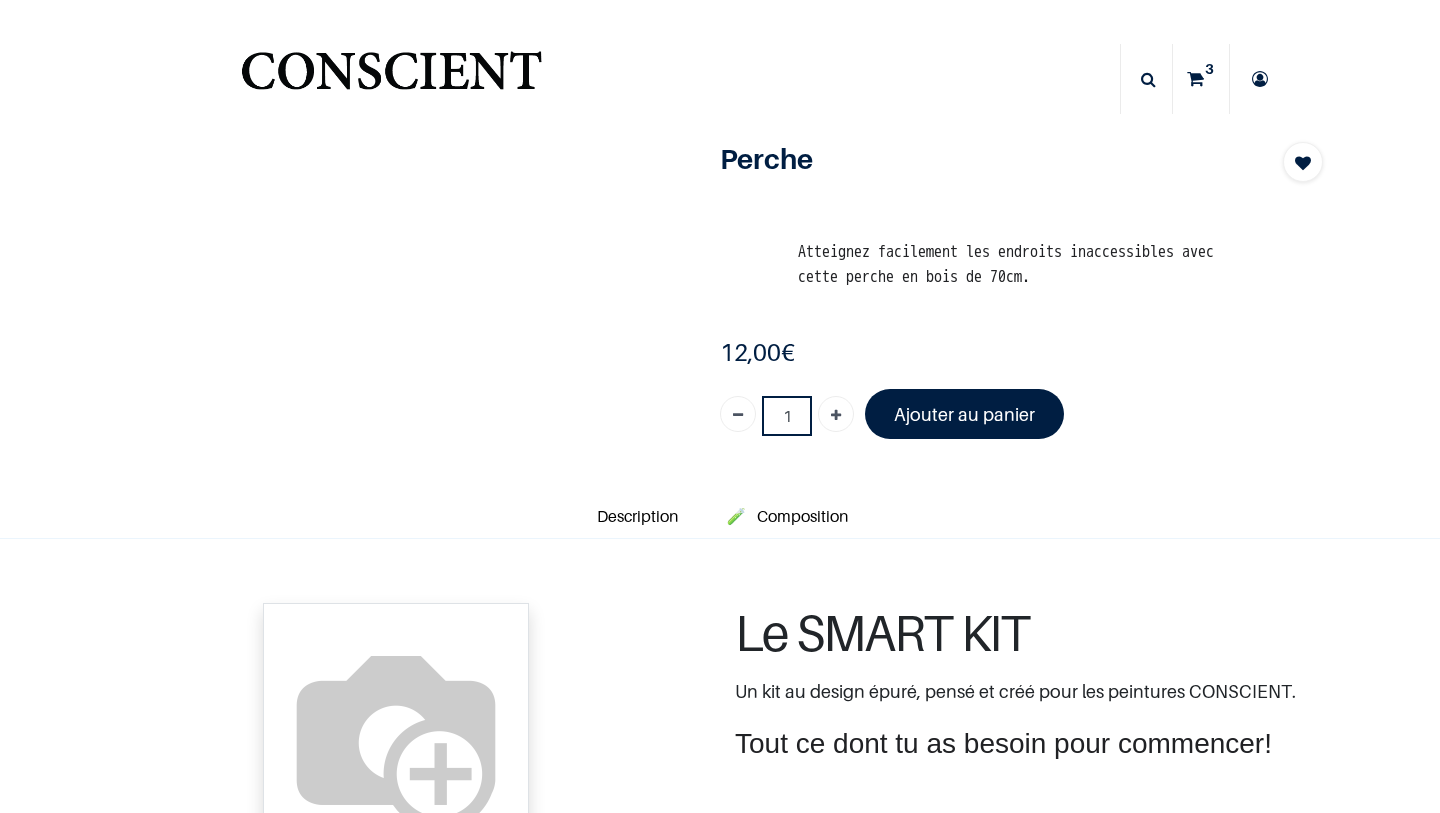 scroll, scrollTop: 0, scrollLeft: 0, axis: both 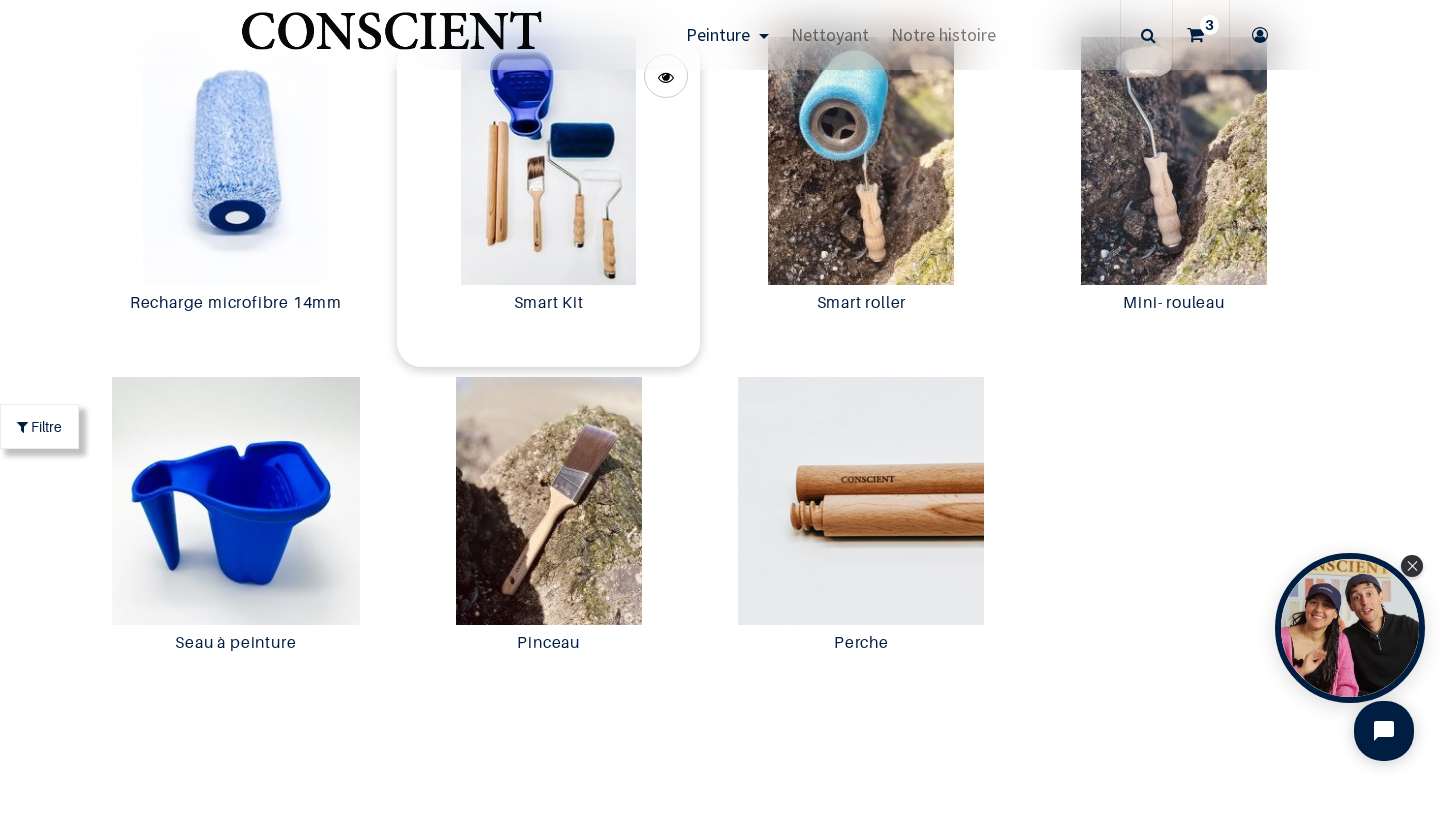 click at bounding box center [548, 161] 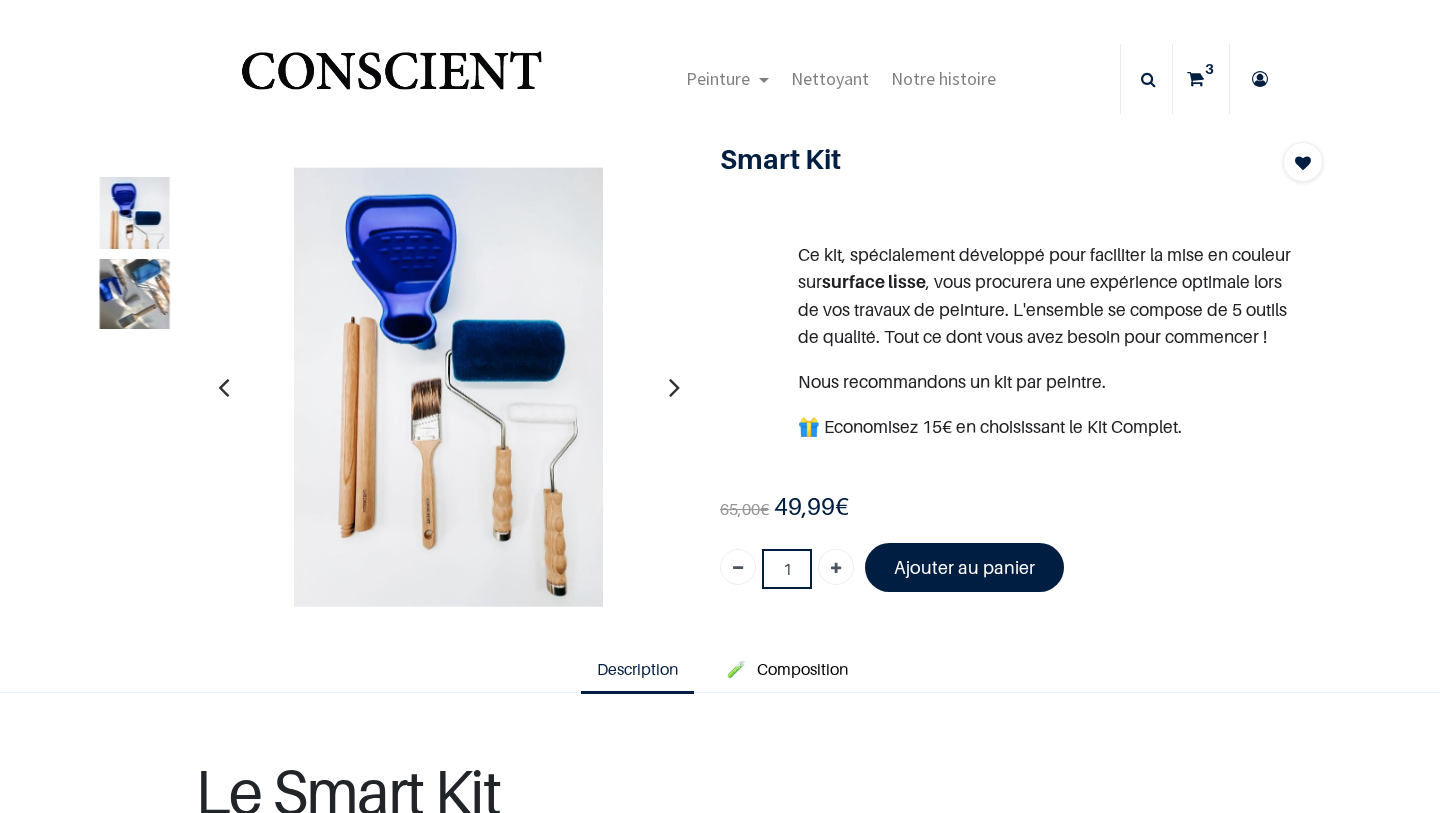 scroll, scrollTop: 0, scrollLeft: 0, axis: both 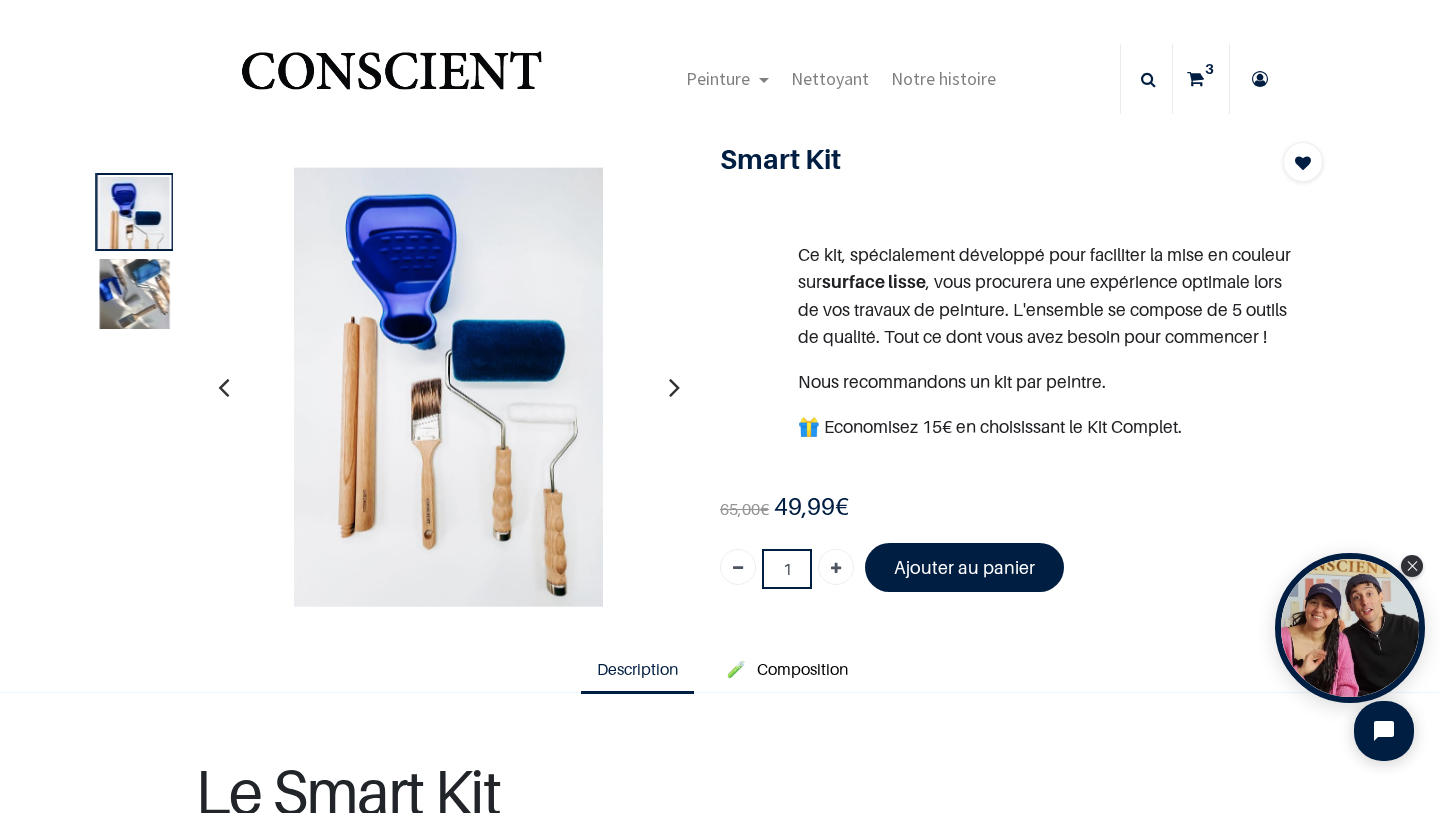 click at bounding box center (135, 294) 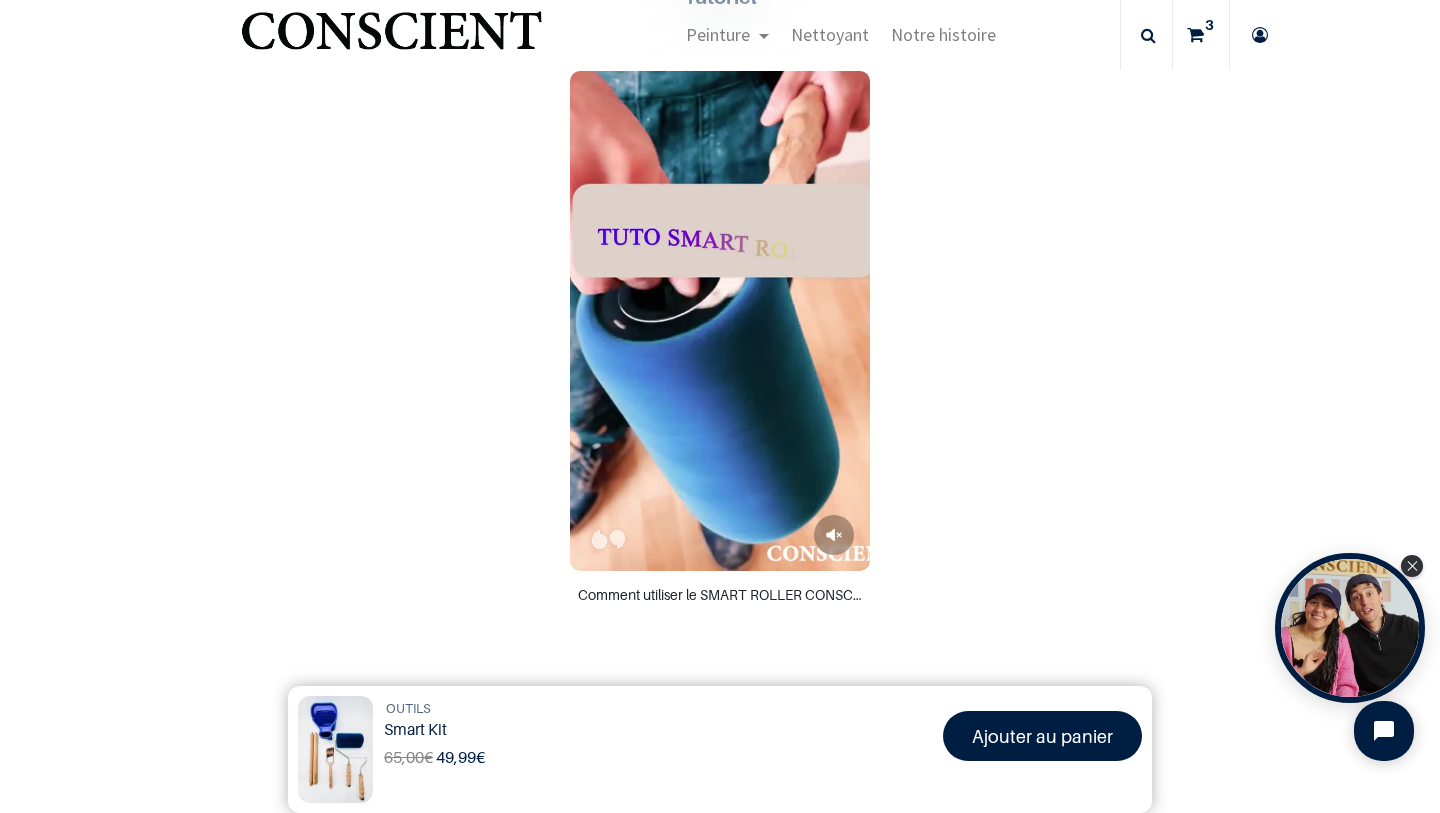 scroll, scrollTop: 1016, scrollLeft: 0, axis: vertical 